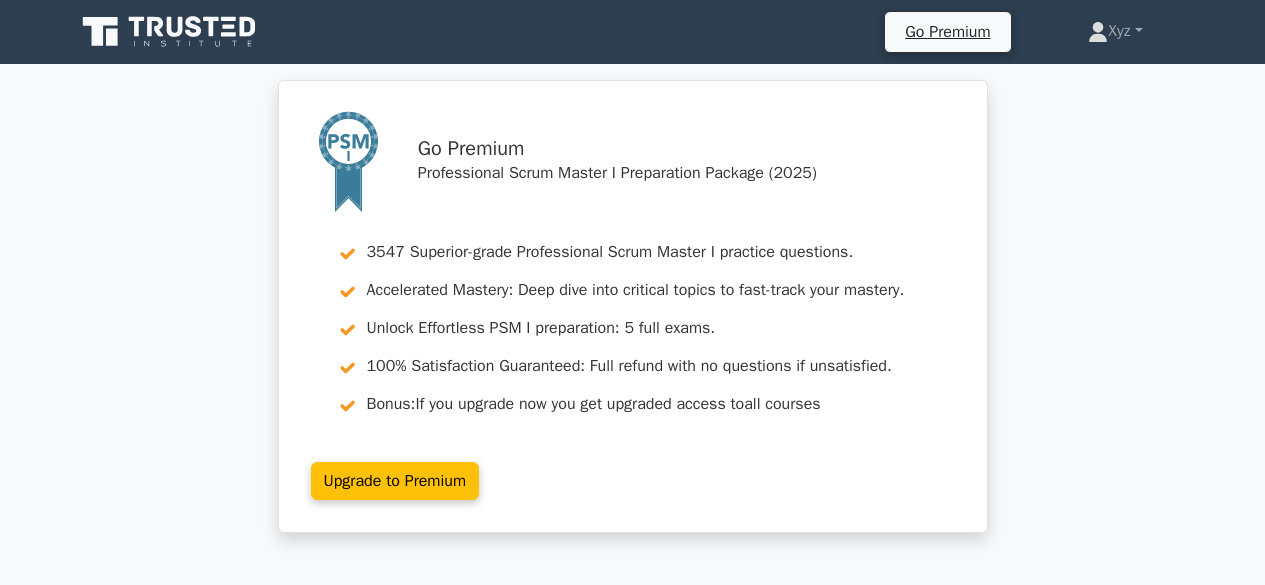 scroll, scrollTop: 0, scrollLeft: 0, axis: both 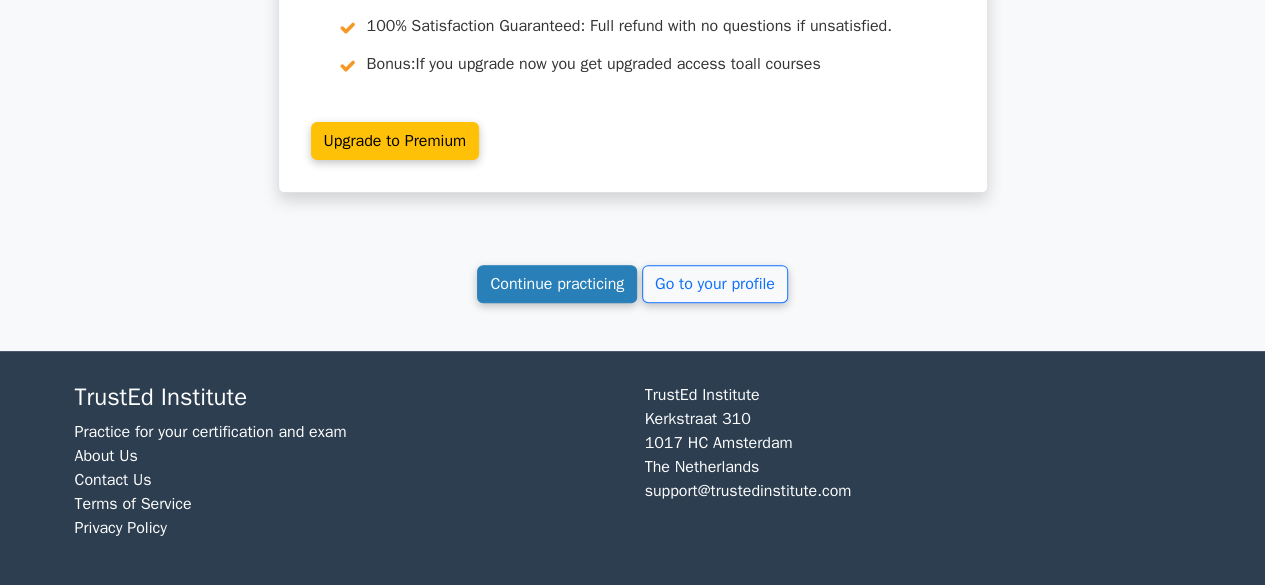 click on "Continue practicing" at bounding box center (557, 284) 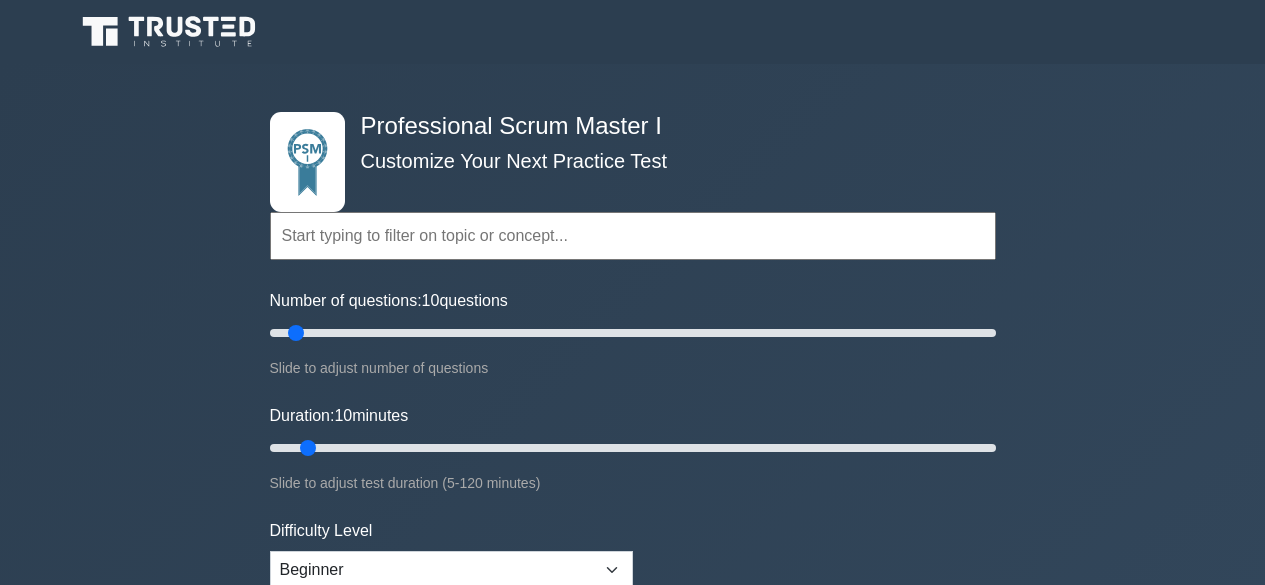 scroll, scrollTop: 0, scrollLeft: 0, axis: both 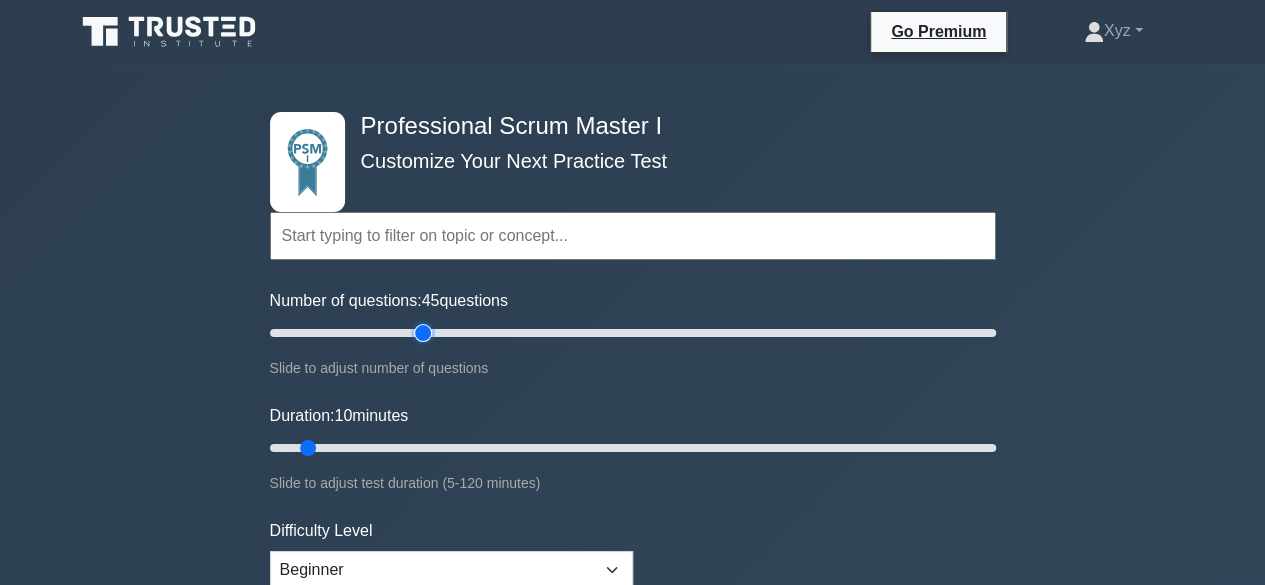 click on "Number of questions:  45  questions" at bounding box center (633, 333) 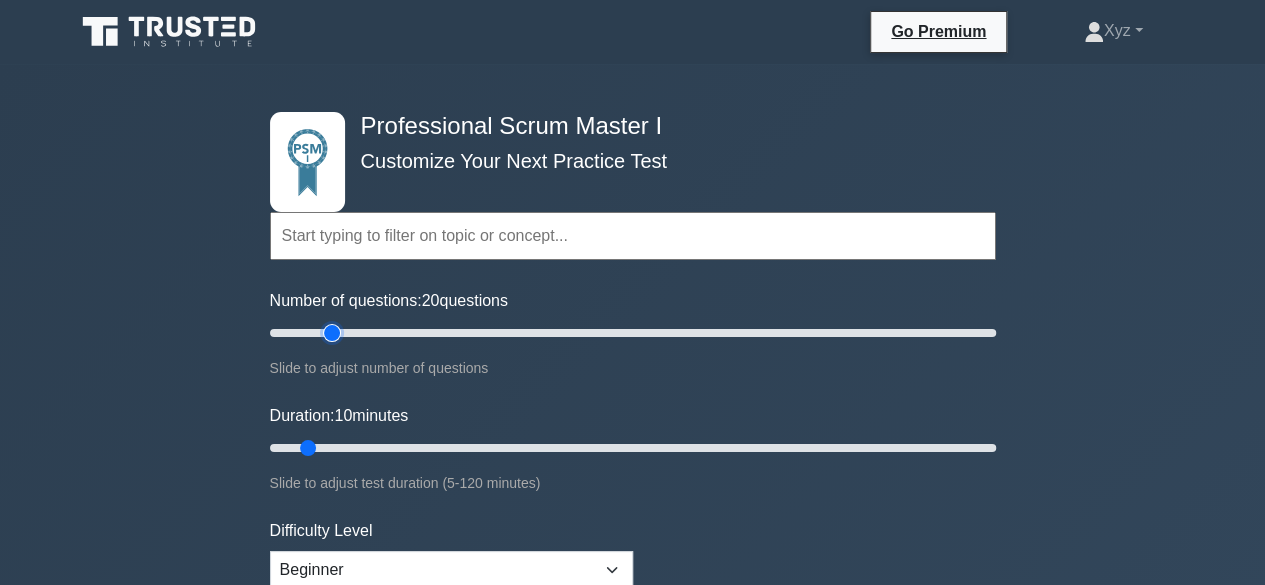 drag, startPoint x: 424, startPoint y: 331, endPoint x: 340, endPoint y: 331, distance: 84 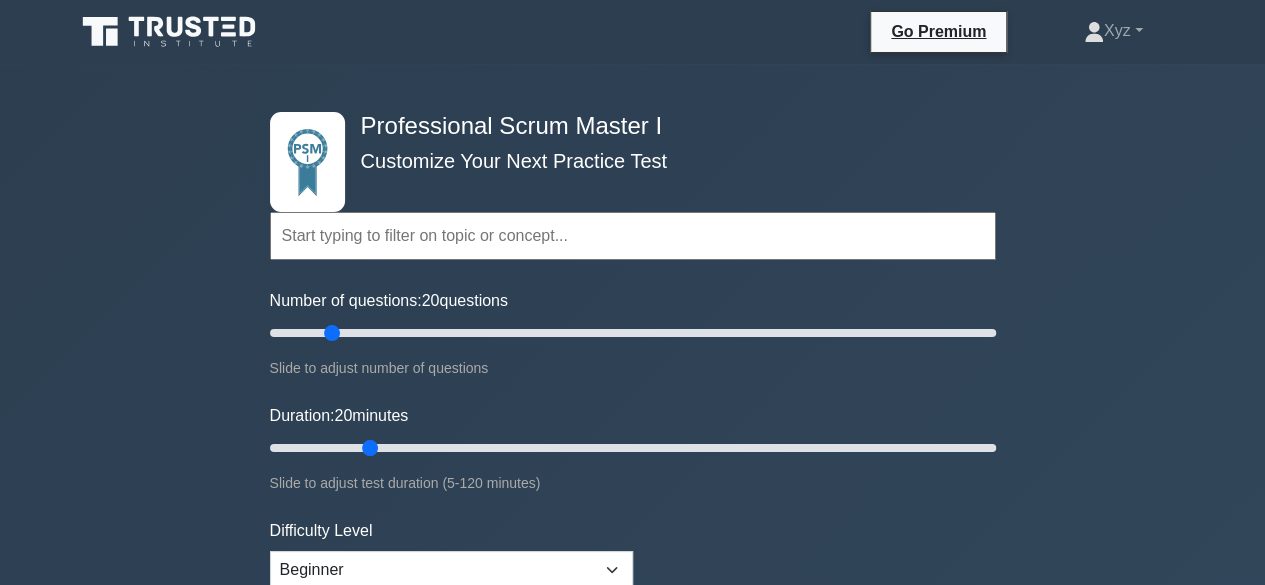 drag, startPoint x: 308, startPoint y: 446, endPoint x: 372, endPoint y: 443, distance: 64.070274 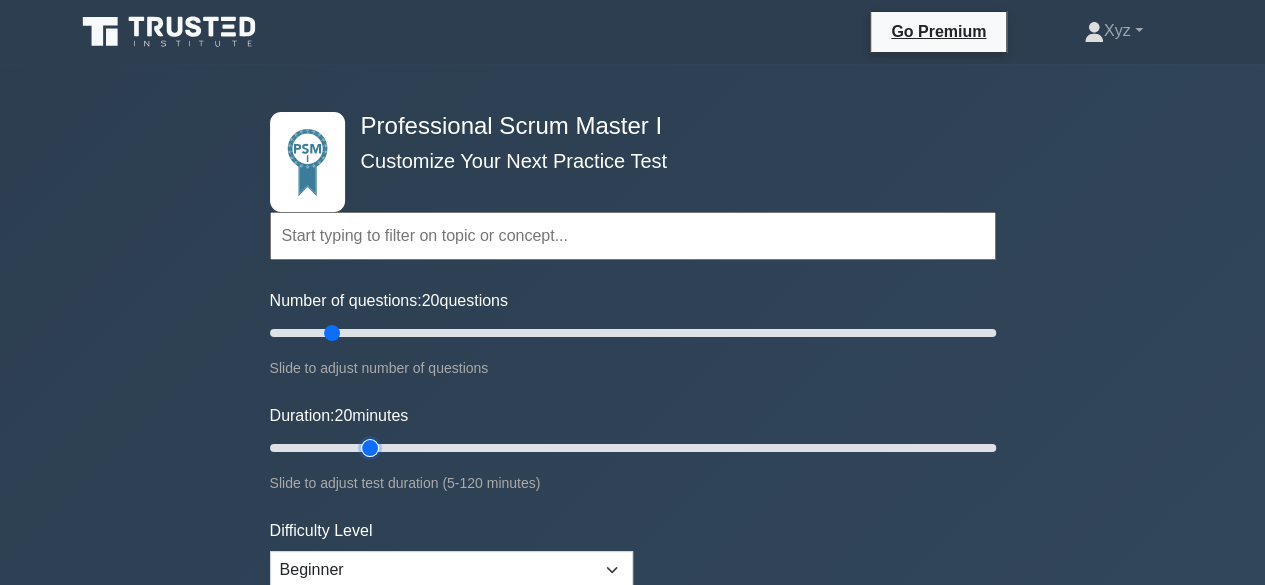 type on "20" 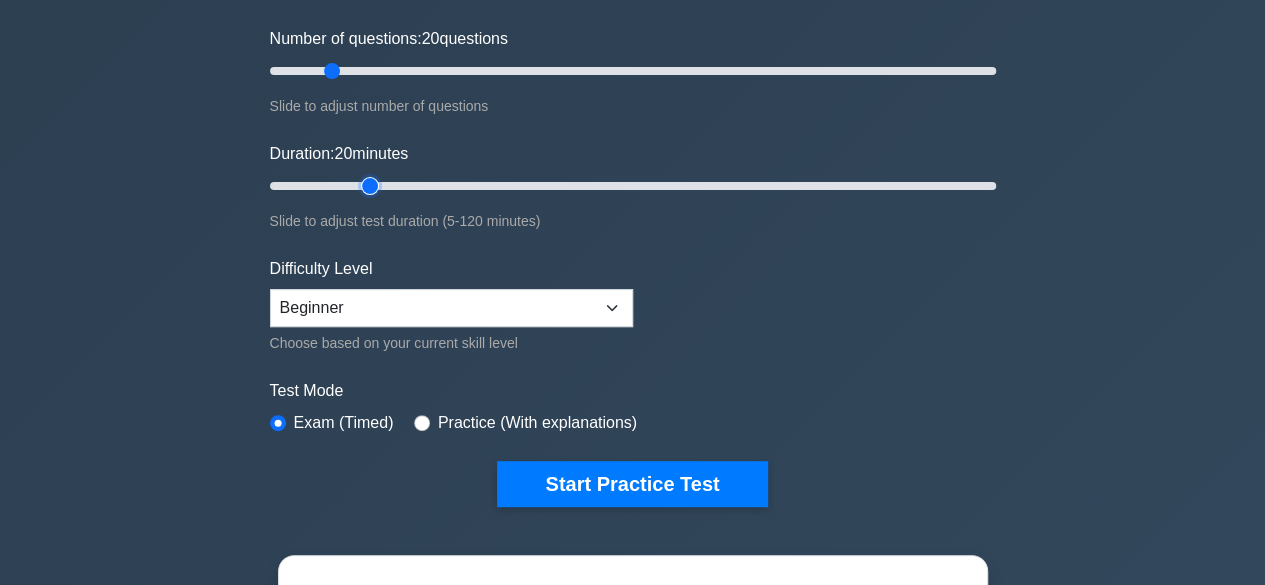 scroll, scrollTop: 272, scrollLeft: 0, axis: vertical 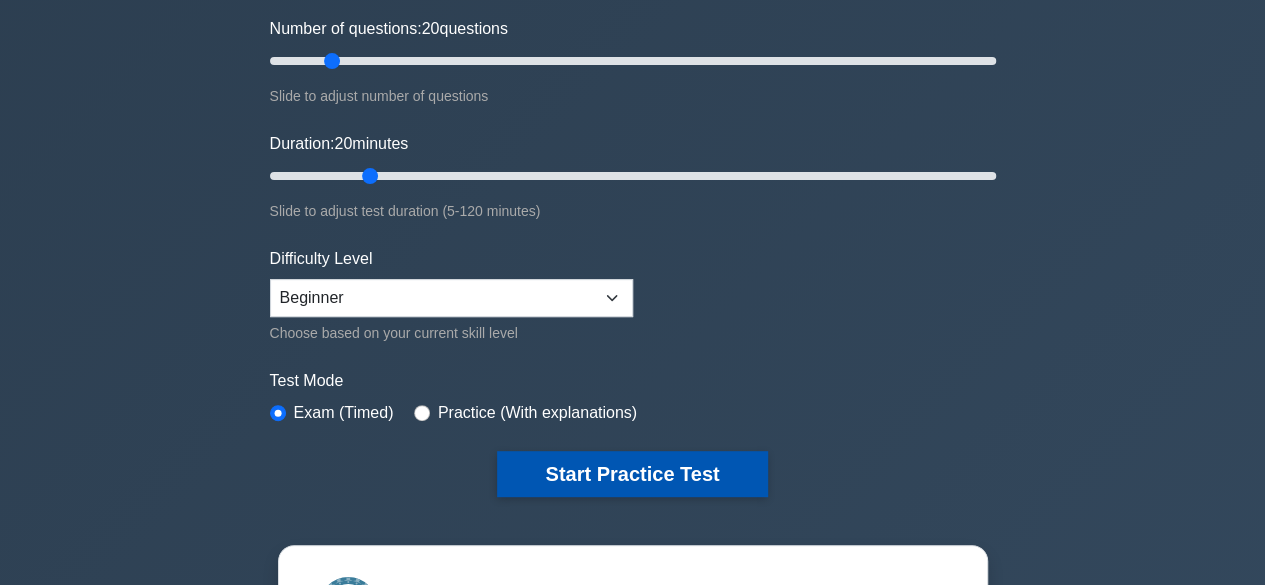 click on "Start Practice Test" at bounding box center [632, 474] 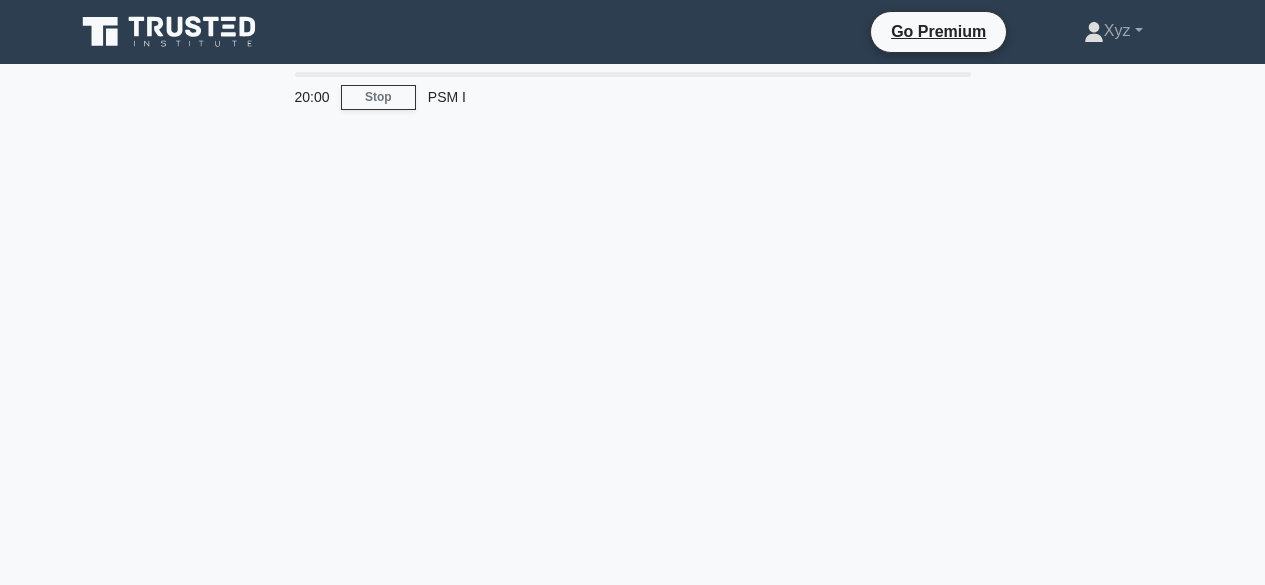 scroll, scrollTop: 0, scrollLeft: 0, axis: both 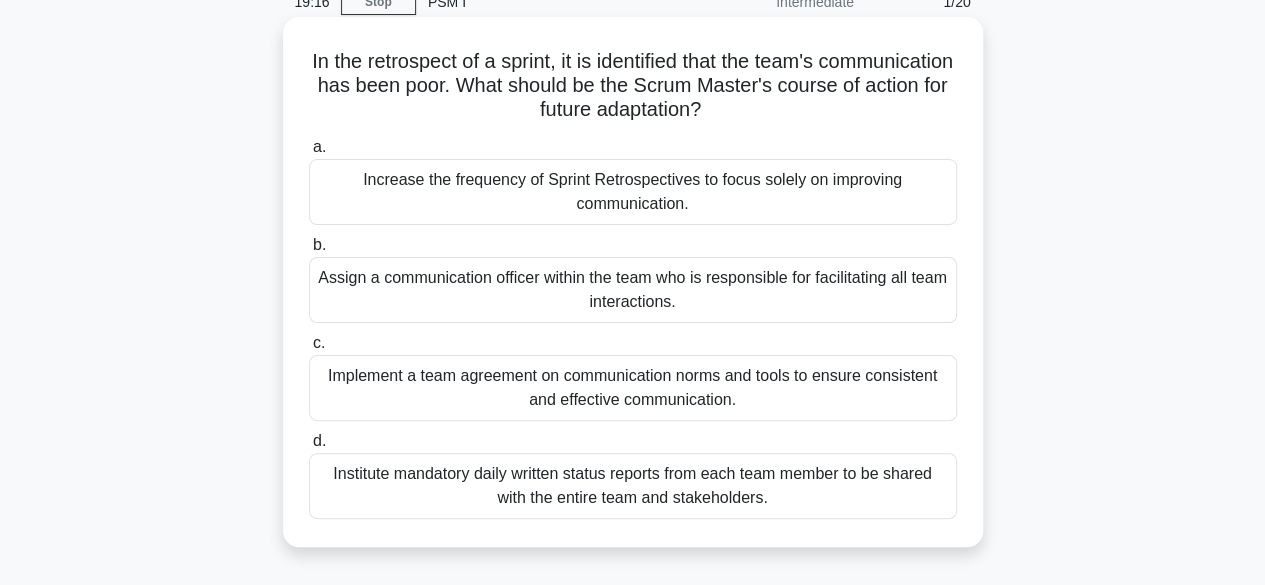 click on "Implement a team agreement on communication norms and tools to ensure consistent and effective communication." at bounding box center [633, 388] 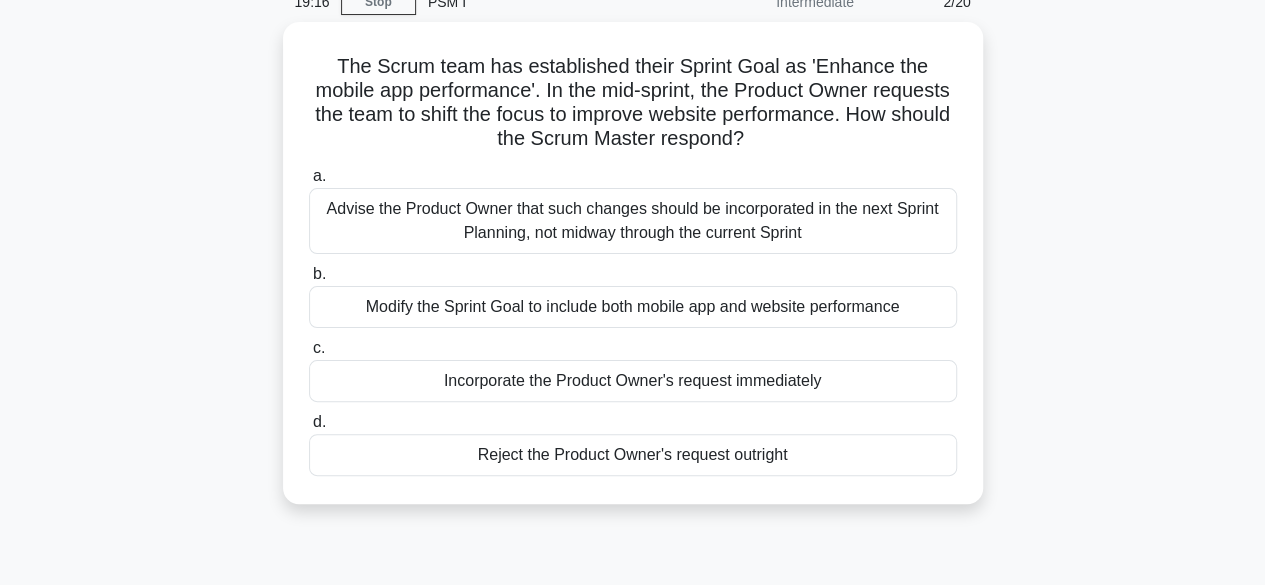 scroll, scrollTop: 0, scrollLeft: 0, axis: both 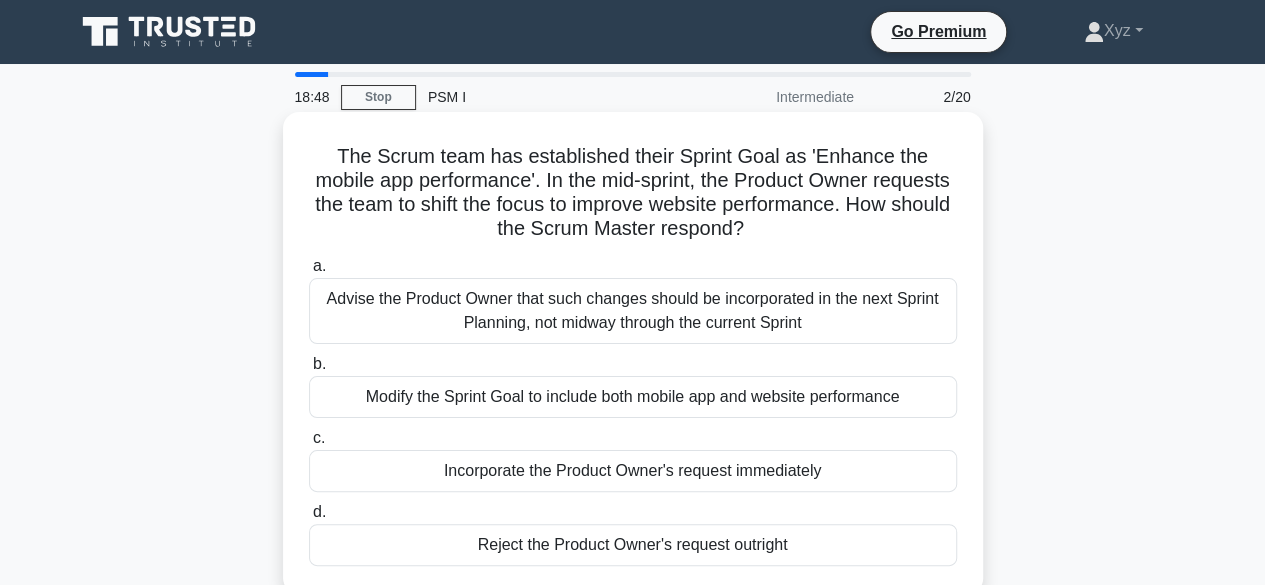 click on "Advise the Product Owner that such changes should be incorporated in the next Sprint Planning, not midway through the current Sprint" at bounding box center [633, 311] 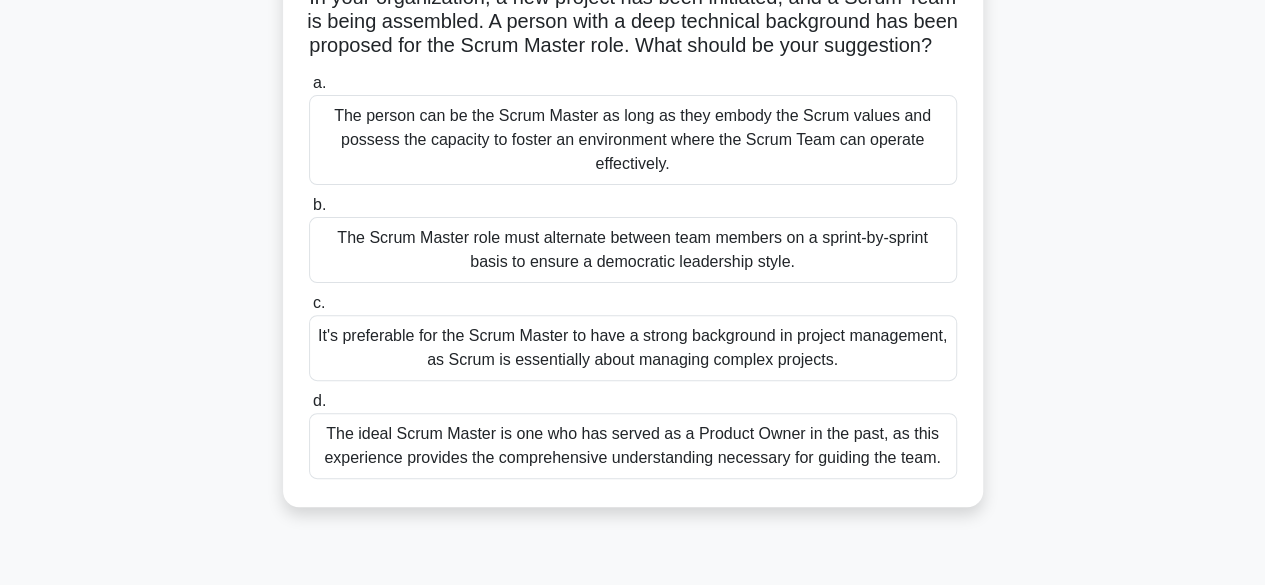 scroll, scrollTop: 163, scrollLeft: 0, axis: vertical 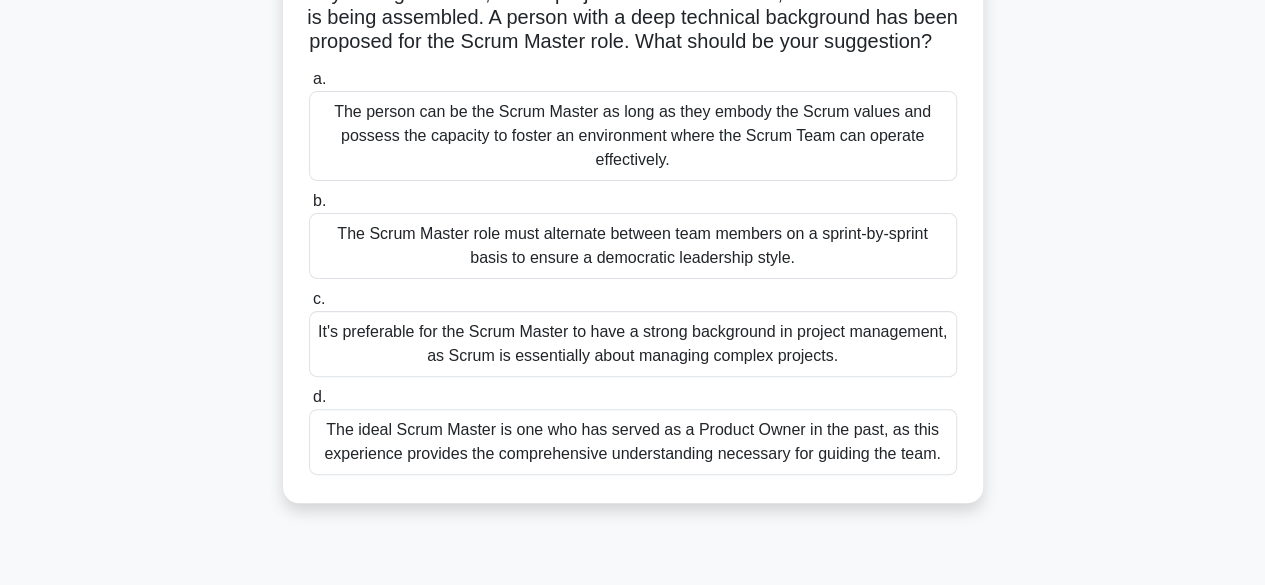 click on "The person can be the Scrum Master as long as they embody the Scrum values and possess the capacity to foster an environment where the Scrum Team can operate effectively." at bounding box center (633, 136) 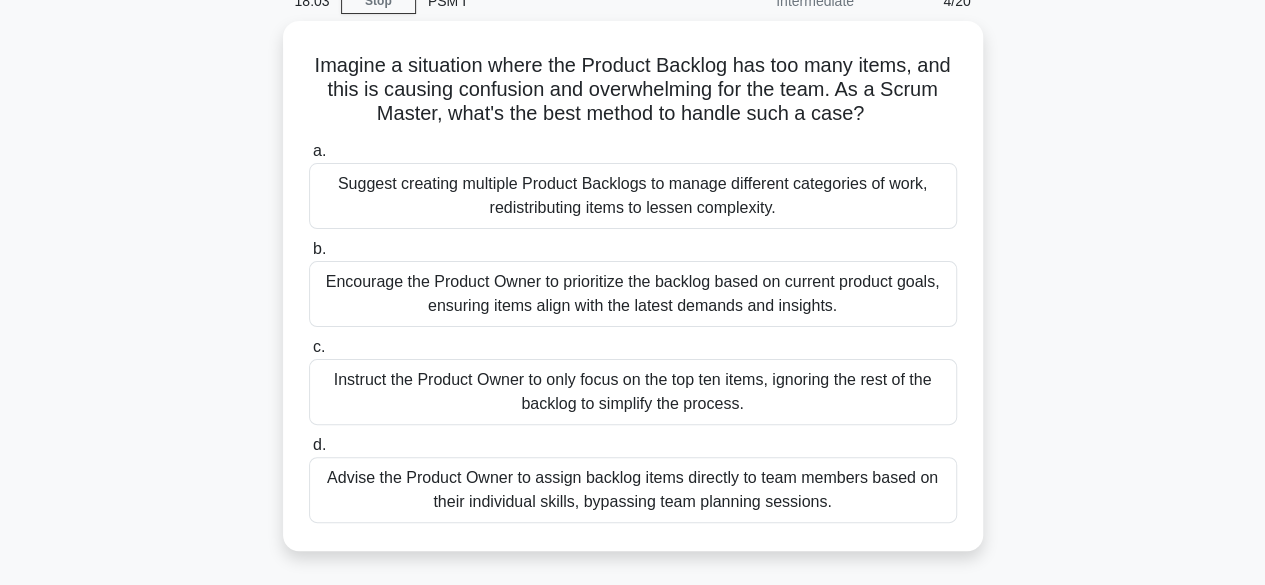 scroll, scrollTop: 0, scrollLeft: 0, axis: both 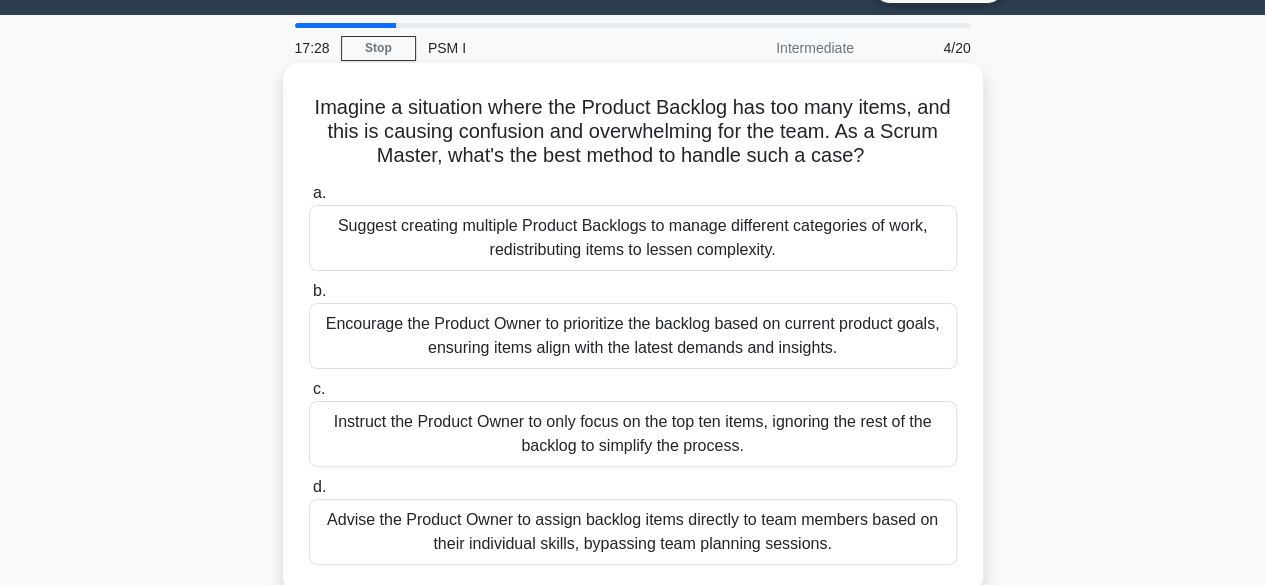 click on "Encourage the Product Owner to prioritize the backlog based on current product goals, ensuring items align with the latest demands and insights." at bounding box center (633, 336) 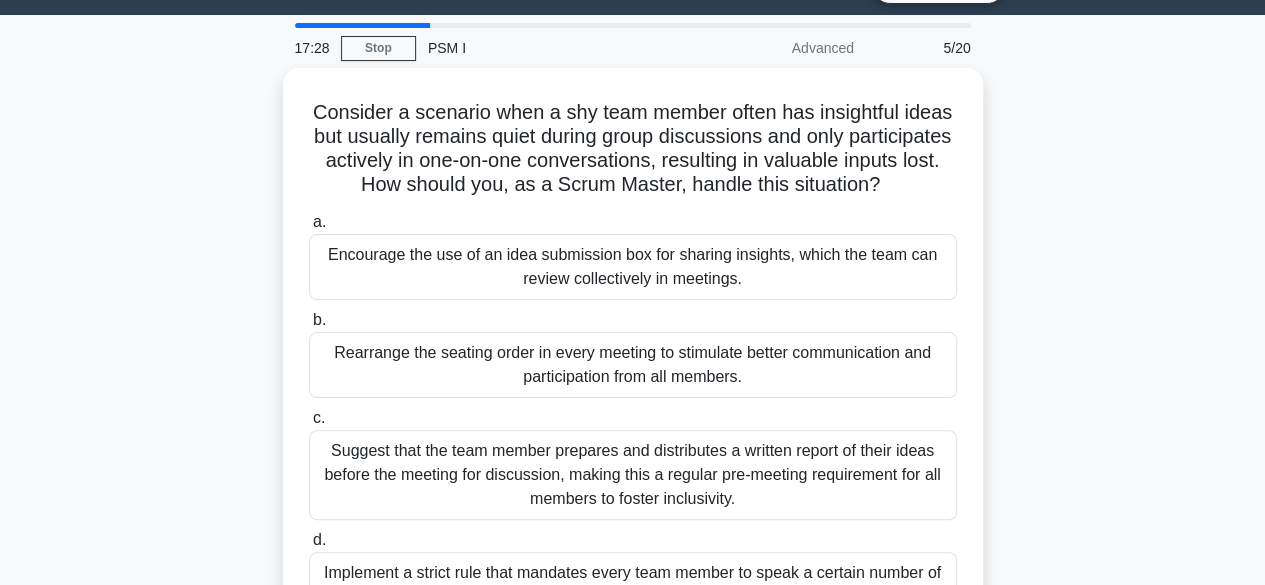 scroll, scrollTop: 0, scrollLeft: 0, axis: both 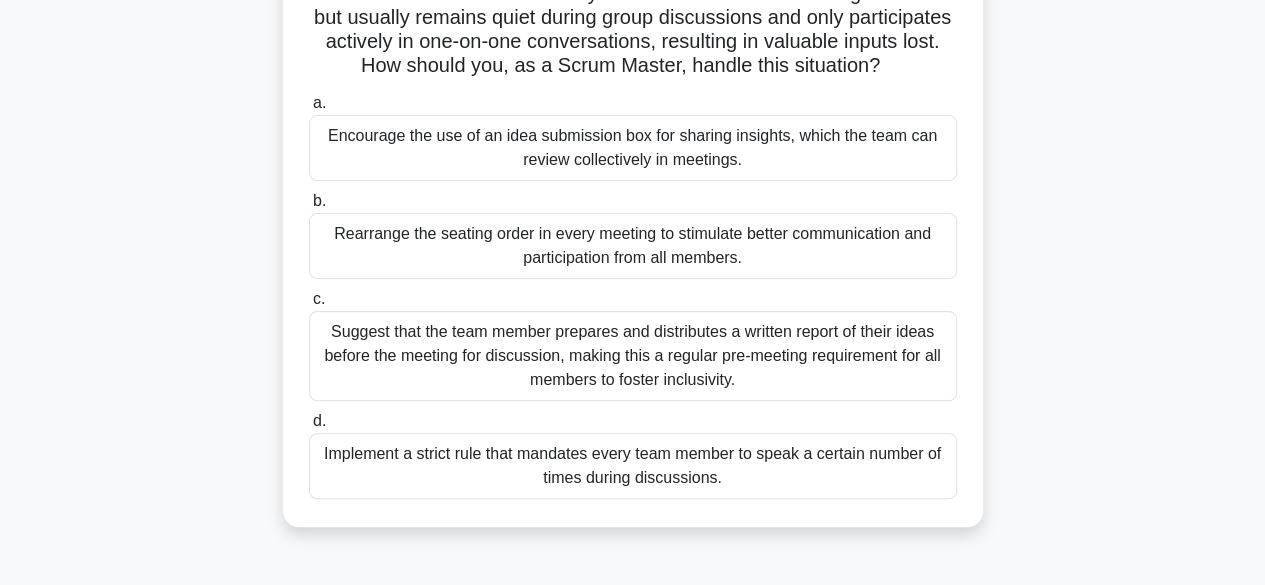 click on "Implement a strict rule that mandates every team member to speak a certain number of times during discussions." at bounding box center (633, 466) 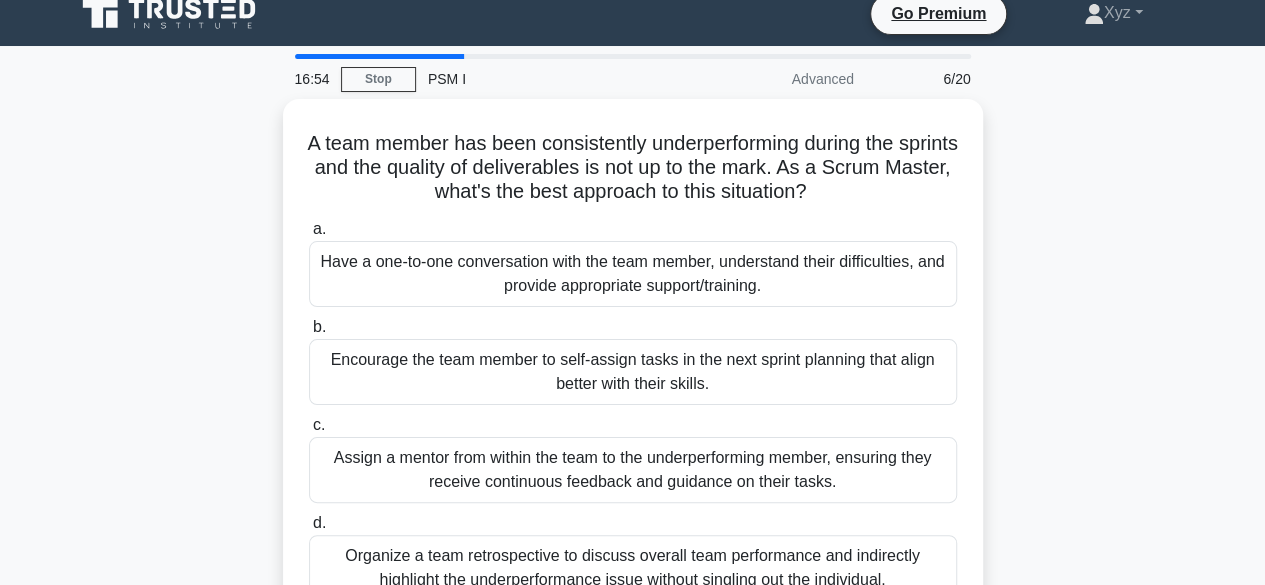 scroll, scrollTop: 0, scrollLeft: 0, axis: both 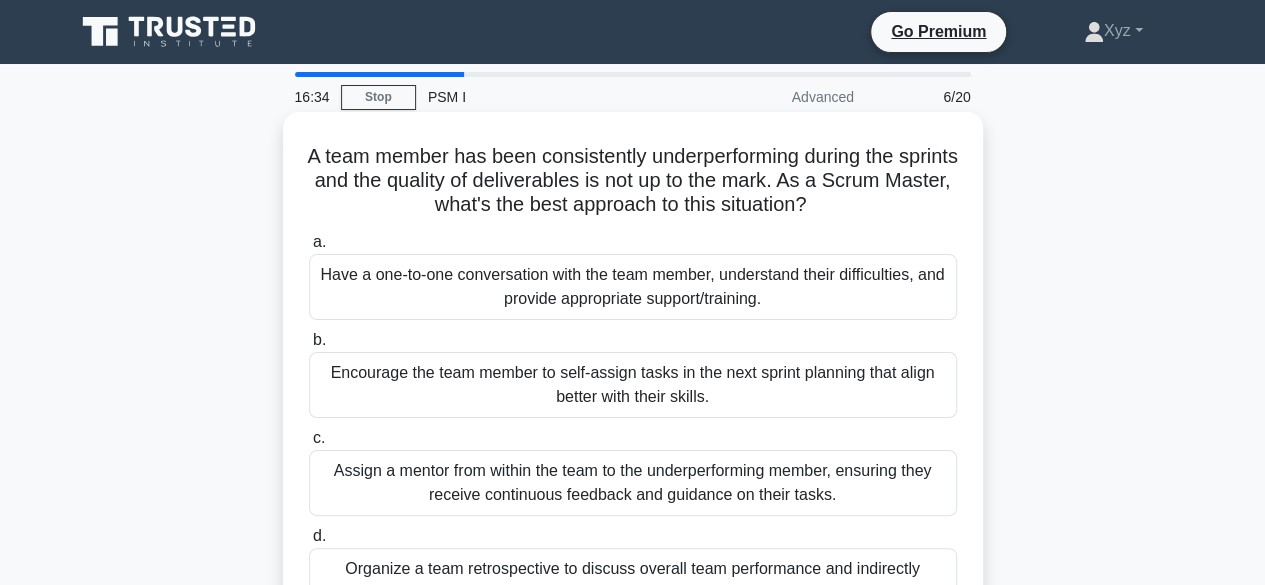 click on "Have a one-to-one conversation with the team member, understand their difficulties, and provide appropriate support/training." at bounding box center (633, 287) 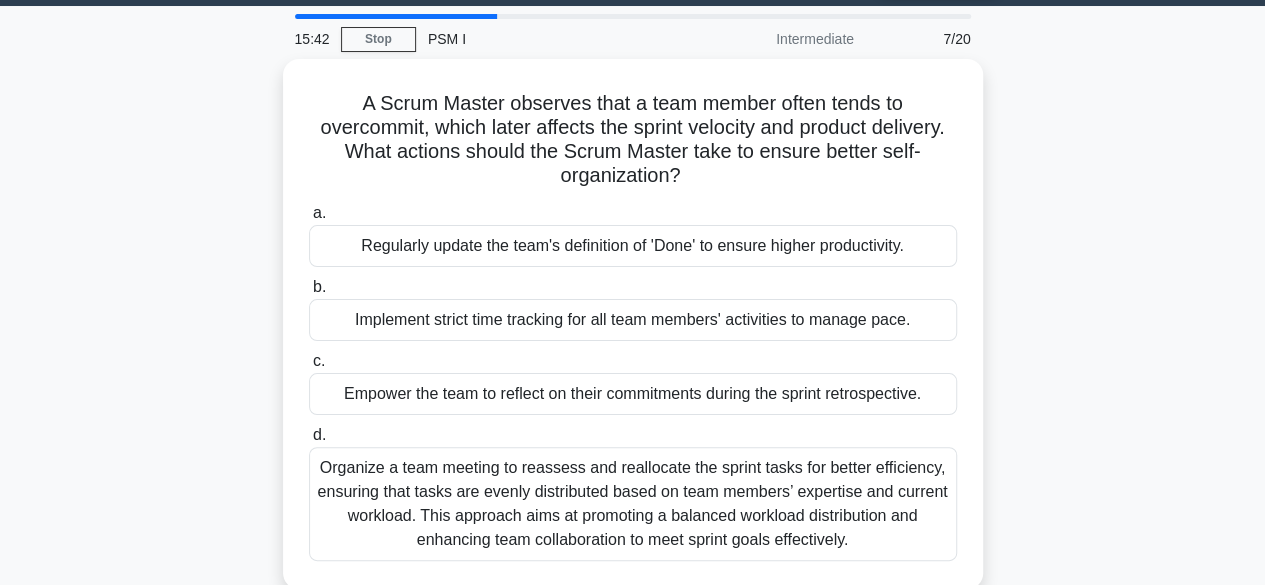 scroll, scrollTop: 59, scrollLeft: 0, axis: vertical 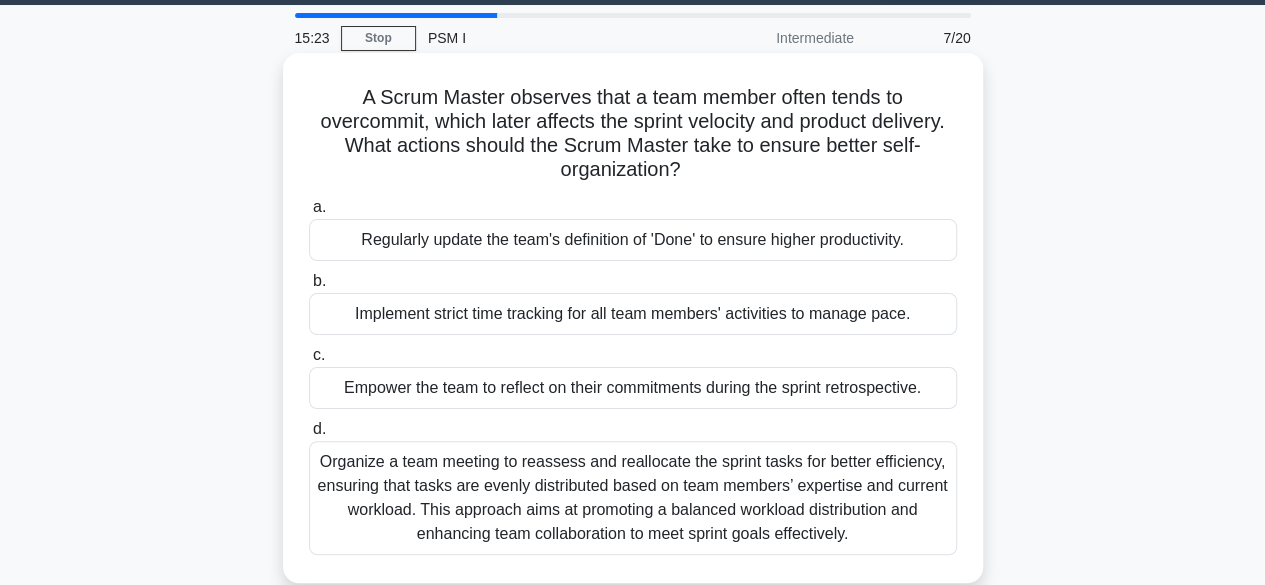 click on "Organize a team meeting to reassess and reallocate the sprint tasks for better efficiency, ensuring that tasks are evenly distributed based on team members’ expertise and current workload. This approach aims at promoting a balanced workload distribution and enhancing team collaboration to meet sprint goals effectively." at bounding box center [633, 498] 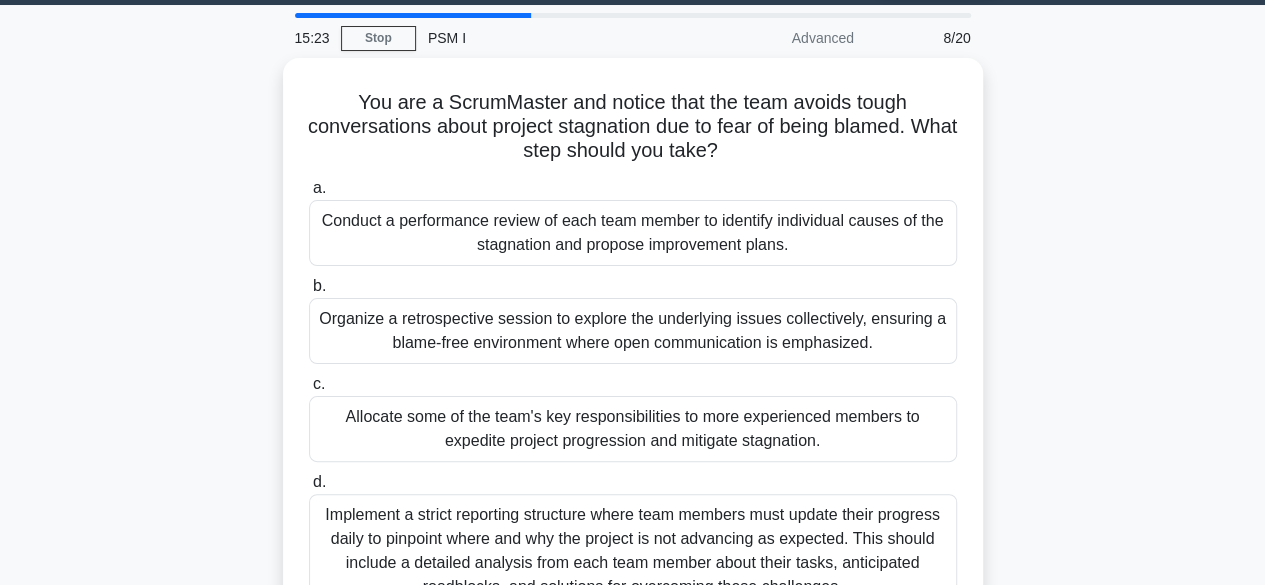 scroll, scrollTop: 0, scrollLeft: 0, axis: both 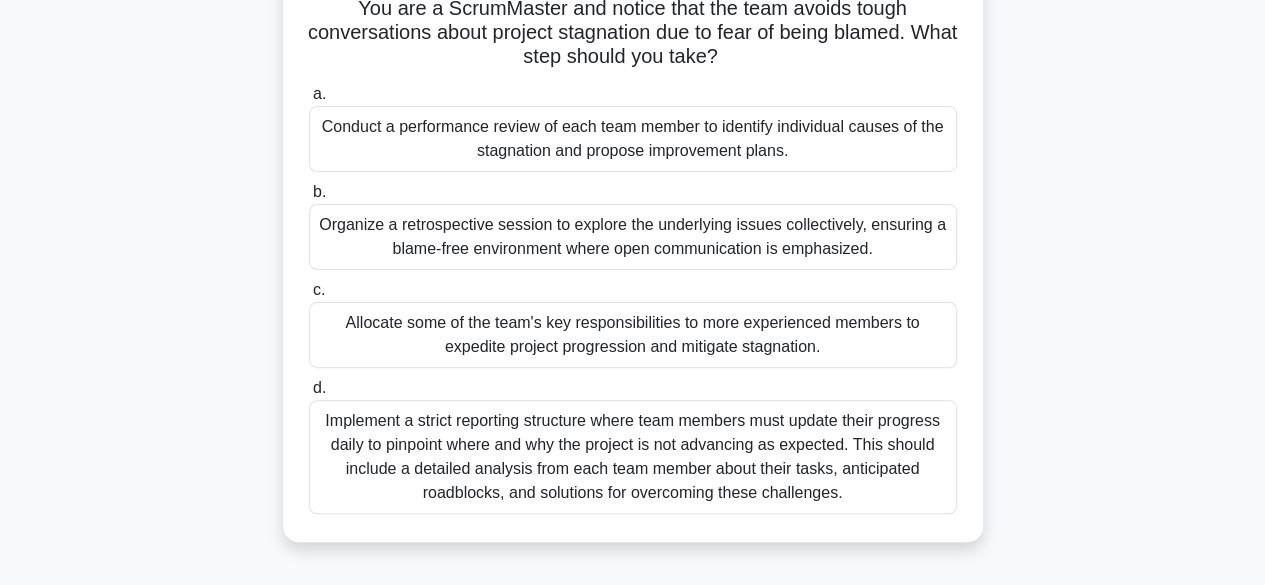 click on "Implement a strict reporting structure where team members must update their progress daily to pinpoint where and why the project is not advancing as expected. This should include a detailed analysis from each team member about their tasks, anticipated roadblocks, and solutions for overcoming these challenges." at bounding box center [633, 457] 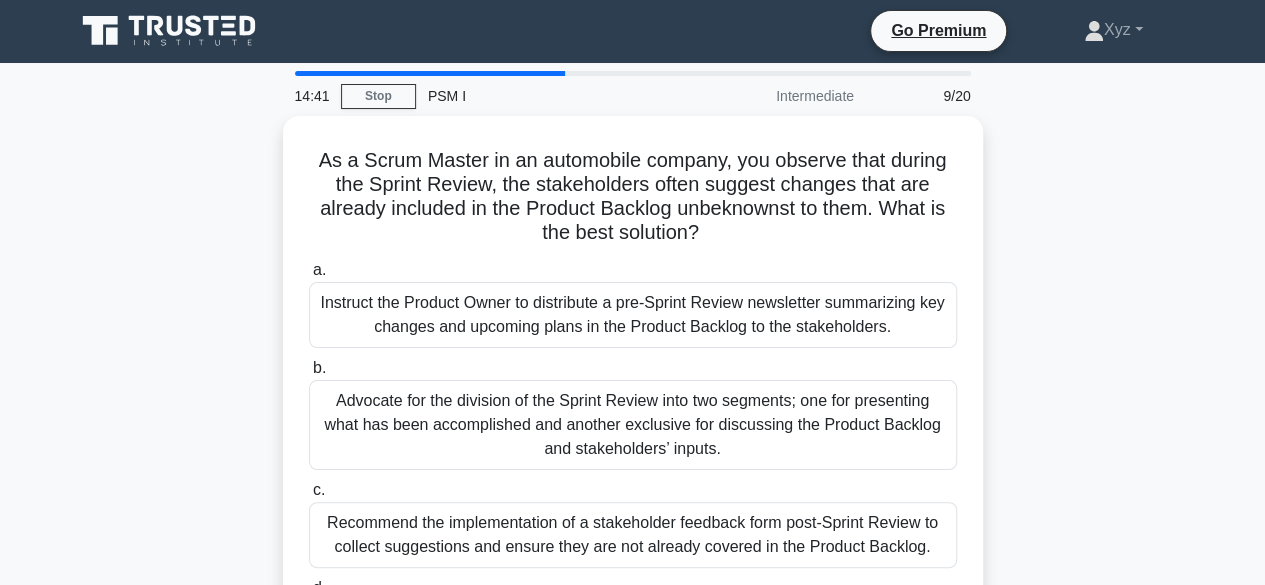scroll, scrollTop: 0, scrollLeft: 0, axis: both 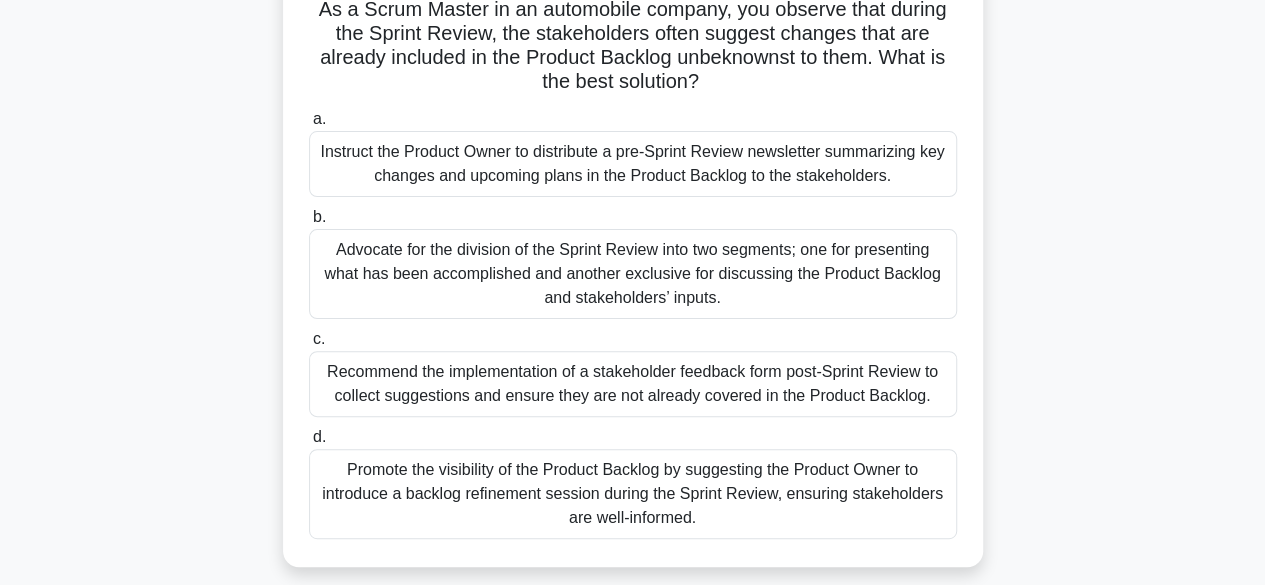 click on "Promote the visibility of the Product Backlog by suggesting the Product Owner to introduce a backlog refinement session during the Sprint Review, ensuring stakeholders are well-informed." at bounding box center [633, 494] 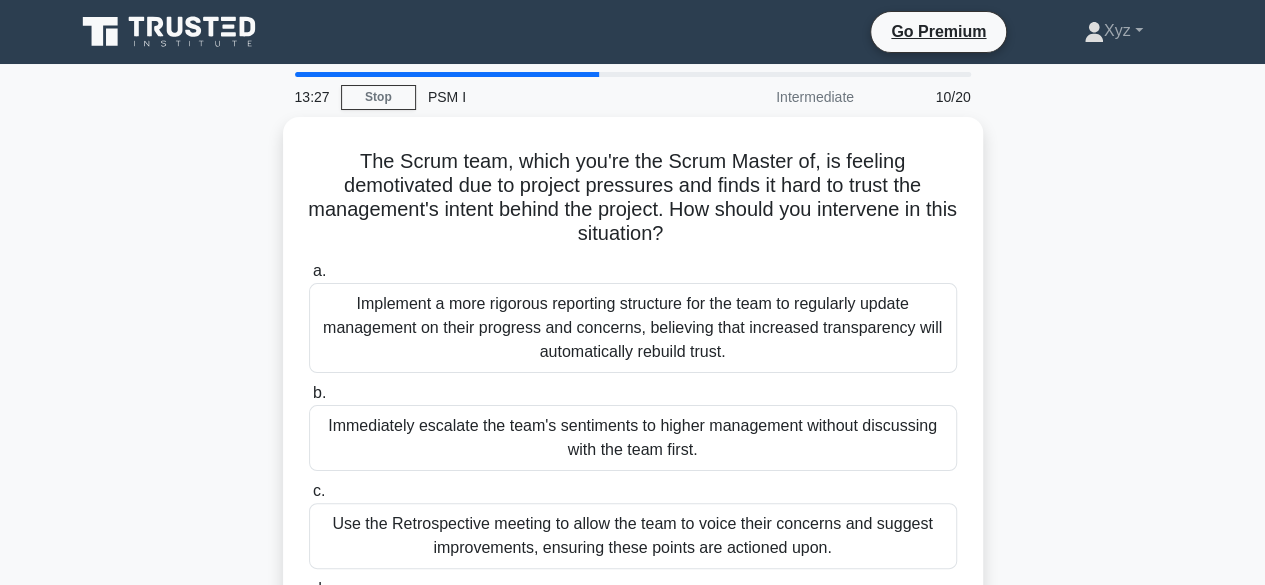 scroll, scrollTop: 0, scrollLeft: 0, axis: both 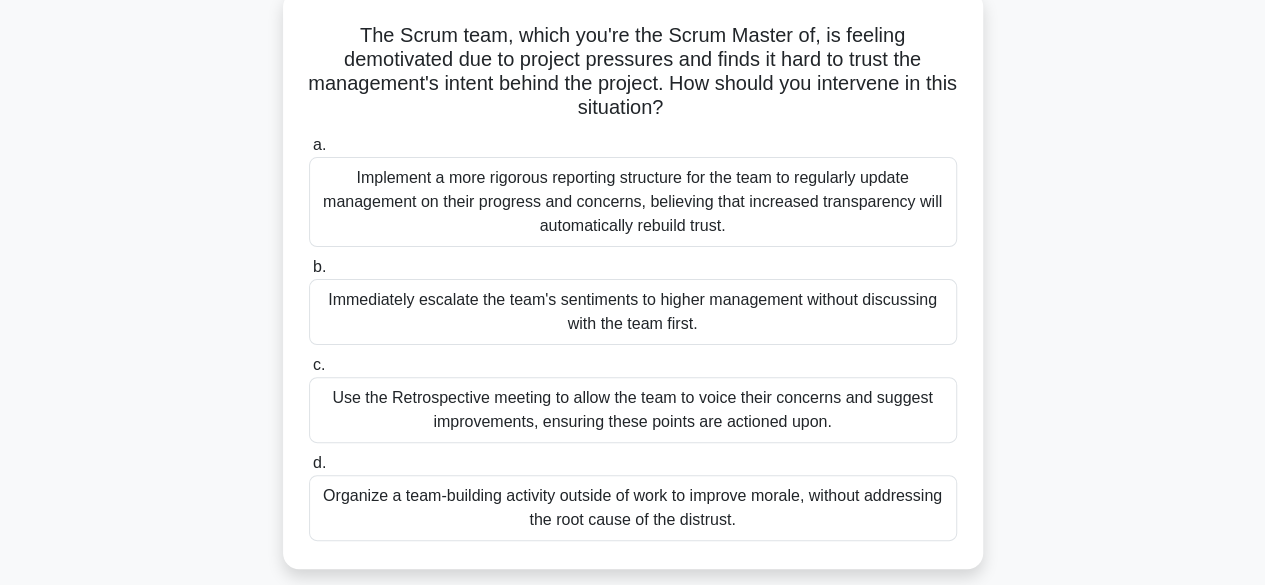 click on "Use the Retrospective meeting to allow the team to voice their concerns and suggest improvements, ensuring these points are actioned upon." at bounding box center (633, 410) 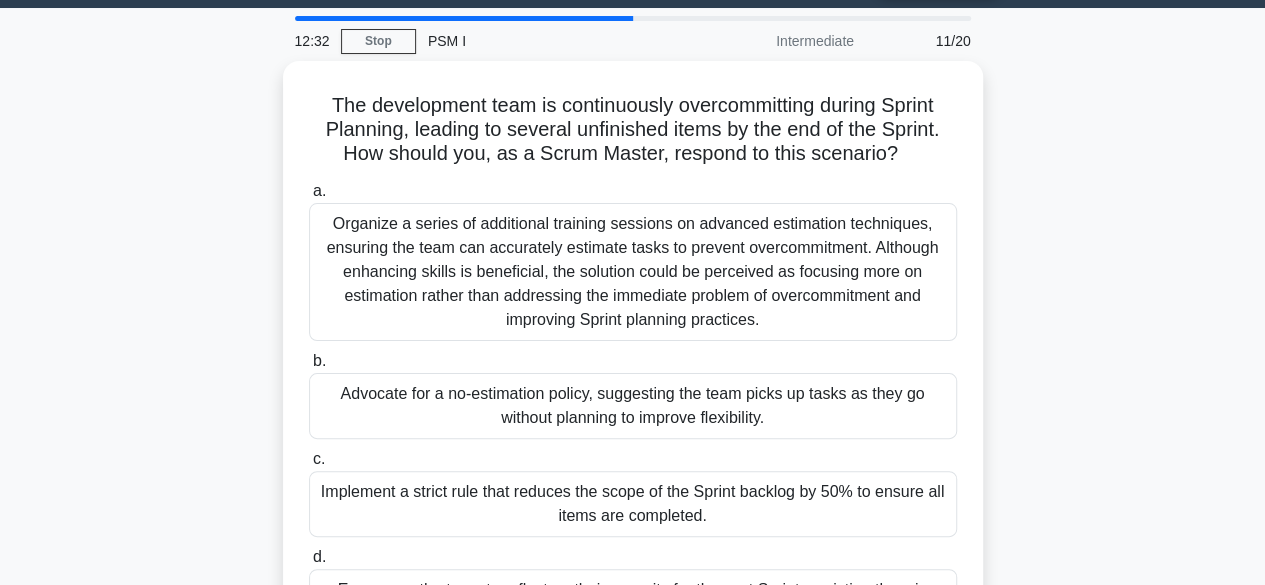 scroll, scrollTop: 0, scrollLeft: 0, axis: both 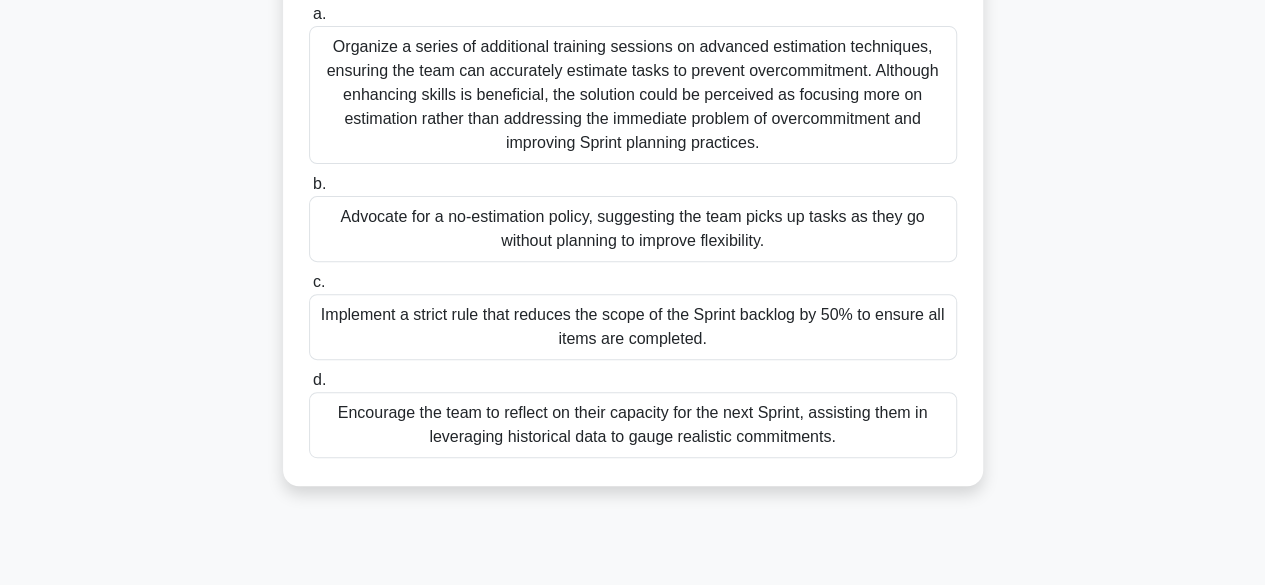 click on "Encourage the team to reflect on their capacity for the next Sprint, assisting them in leveraging historical data to gauge realistic commitments." at bounding box center [633, 425] 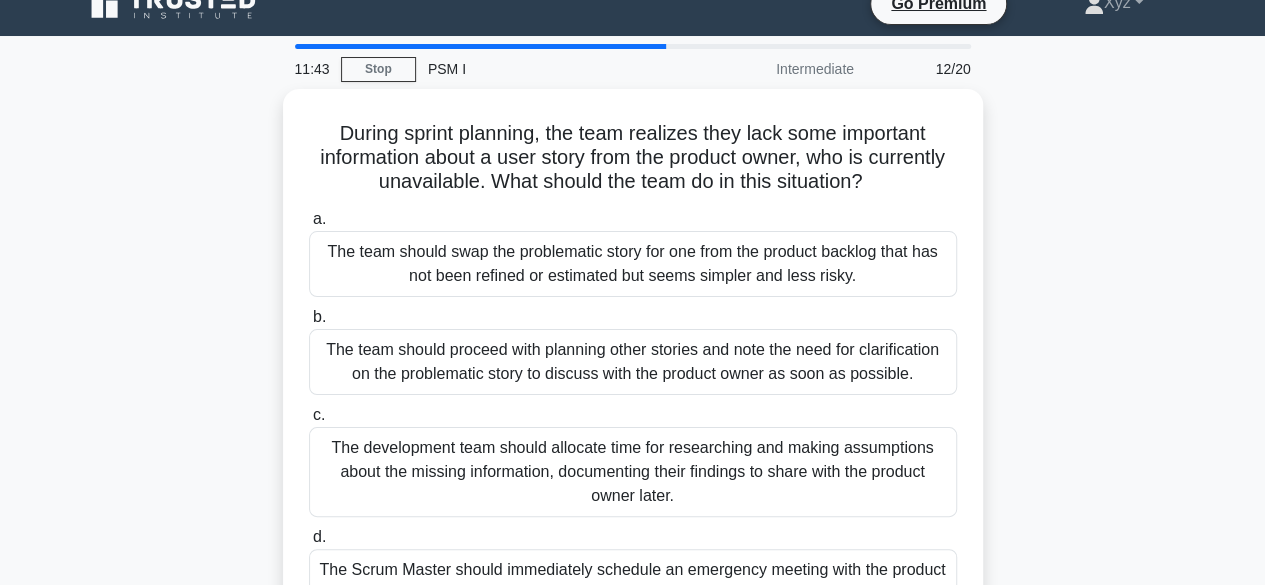 scroll, scrollTop: 0, scrollLeft: 0, axis: both 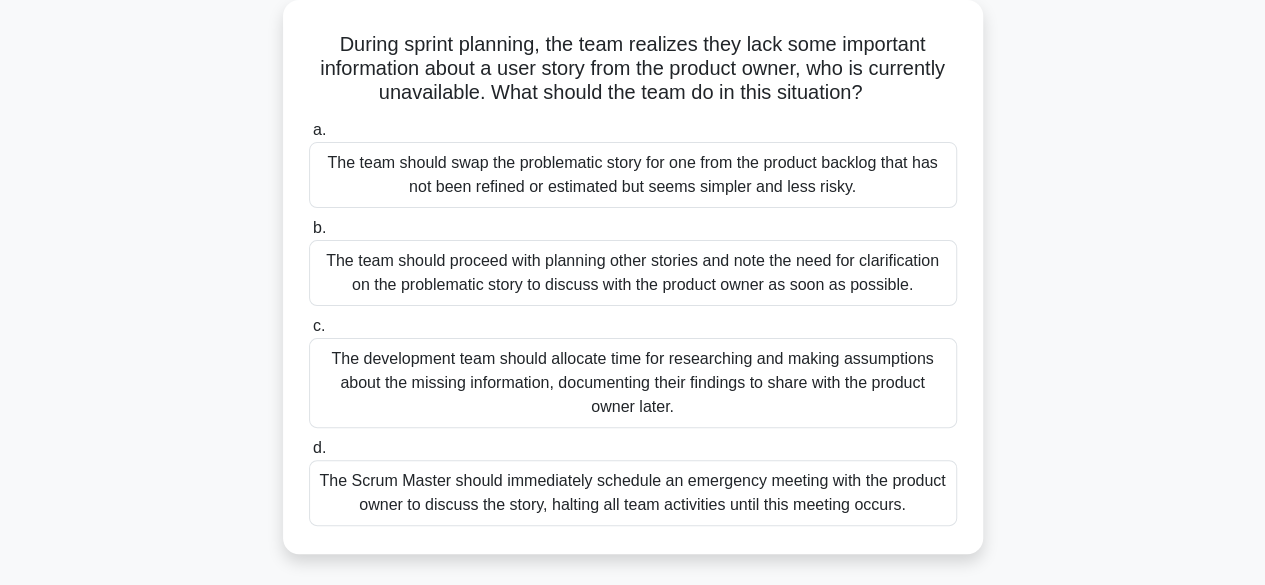 click on "The team should proceed with planning other stories and note the need for clarification on the problematic story to discuss with the product owner as soon as possible." at bounding box center (633, 273) 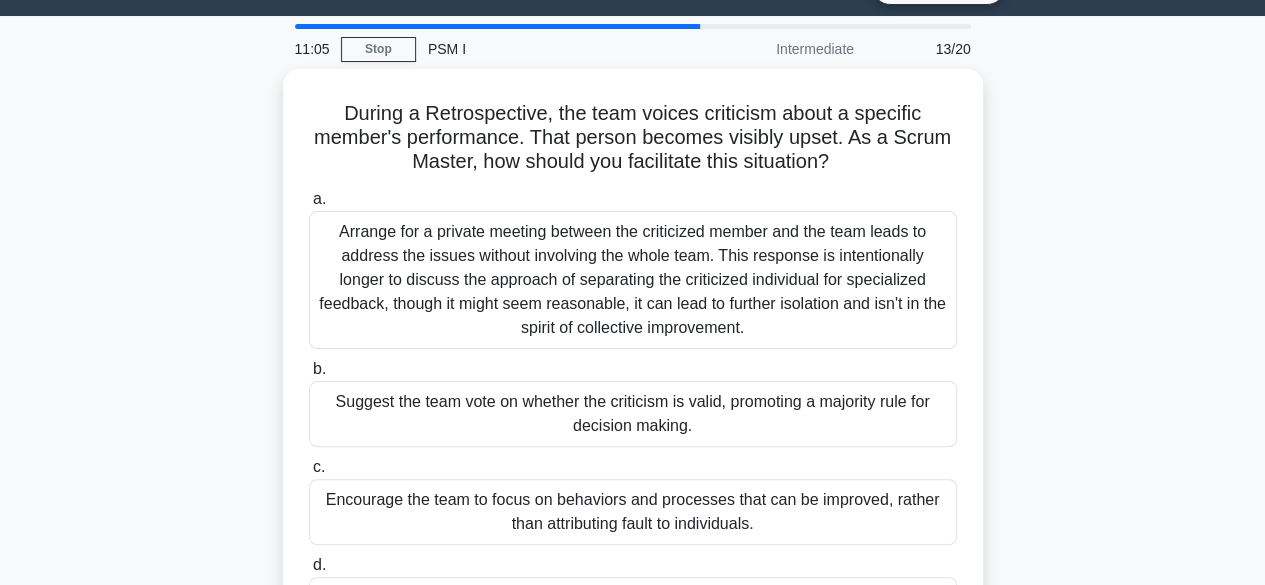 scroll, scrollTop: 0, scrollLeft: 0, axis: both 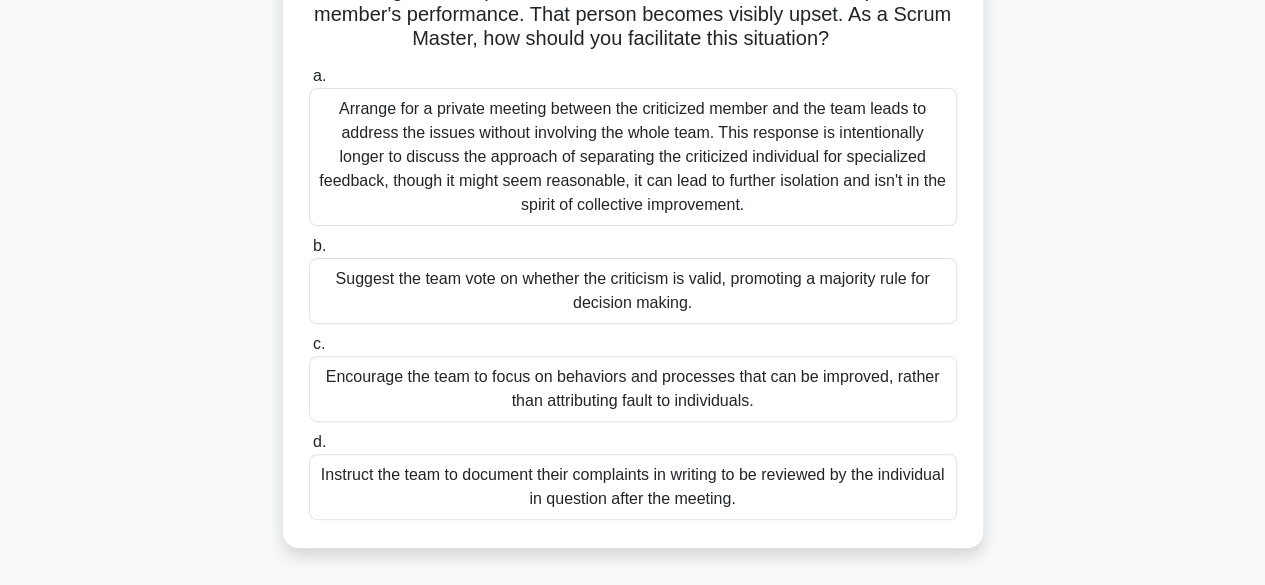 click on "Encourage the team to focus on behaviors and processes that can be improved, rather than attributing fault to individuals." at bounding box center (633, 389) 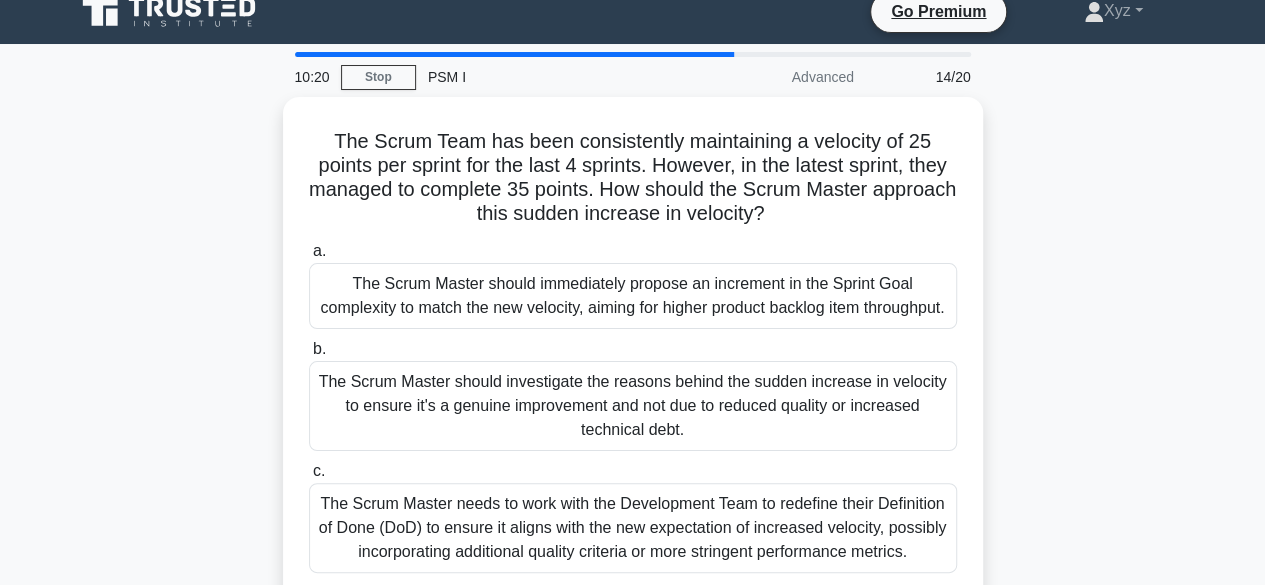 scroll, scrollTop: 0, scrollLeft: 0, axis: both 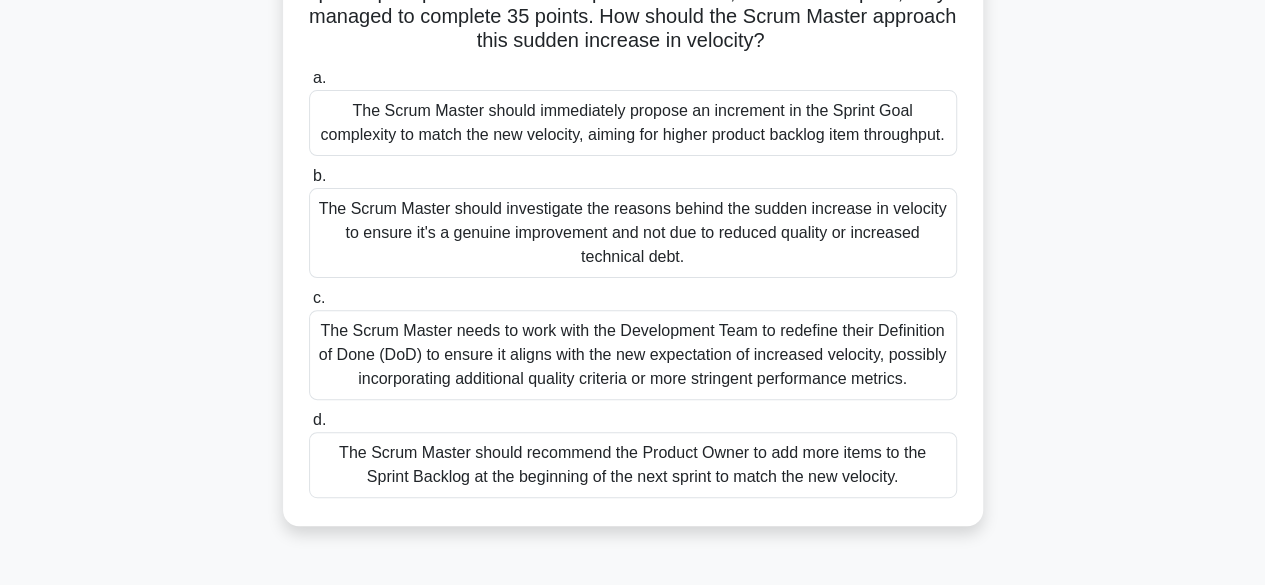 click on "The Scrum Master should investigate the reasons behind the sudden increase in velocity to ensure it's a genuine improvement and not due to reduced quality or increased technical debt." at bounding box center [633, 233] 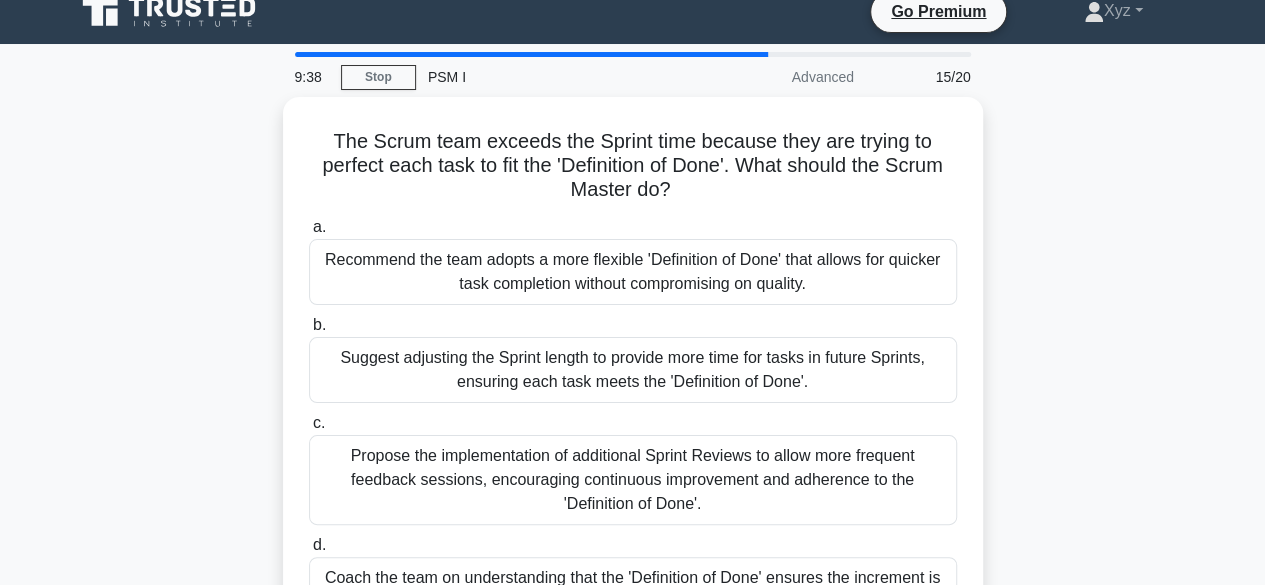 scroll, scrollTop: 0, scrollLeft: 0, axis: both 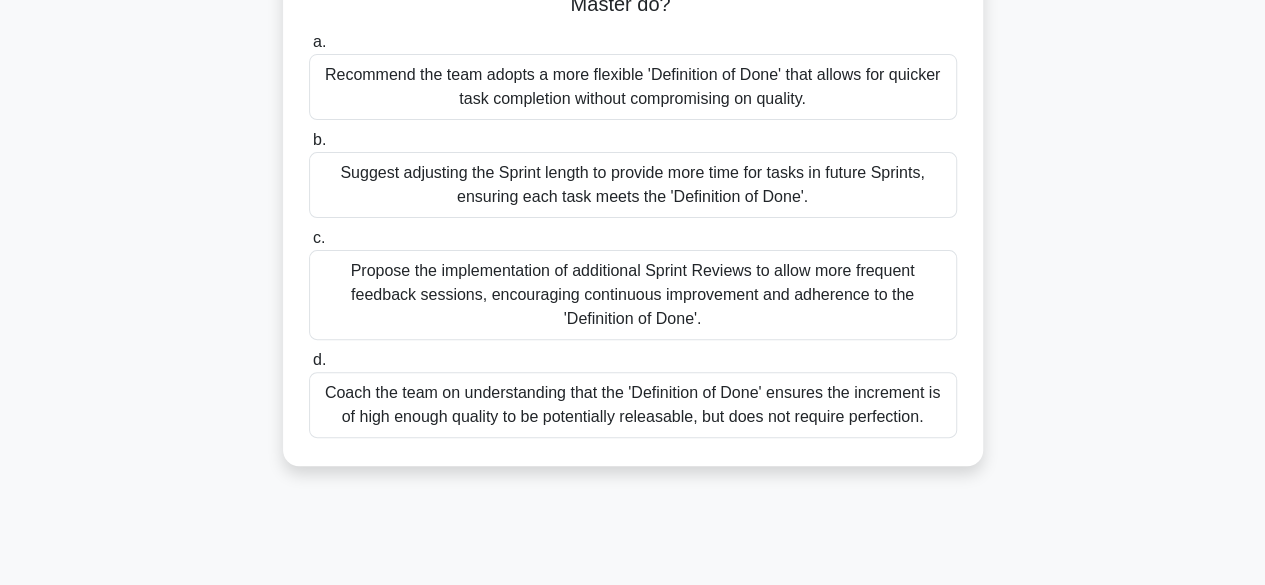 click on "Coach the team on understanding that the 'Definition of Done' ensures the increment is of high enough quality to be potentially releasable, but does not require perfection." at bounding box center [633, 405] 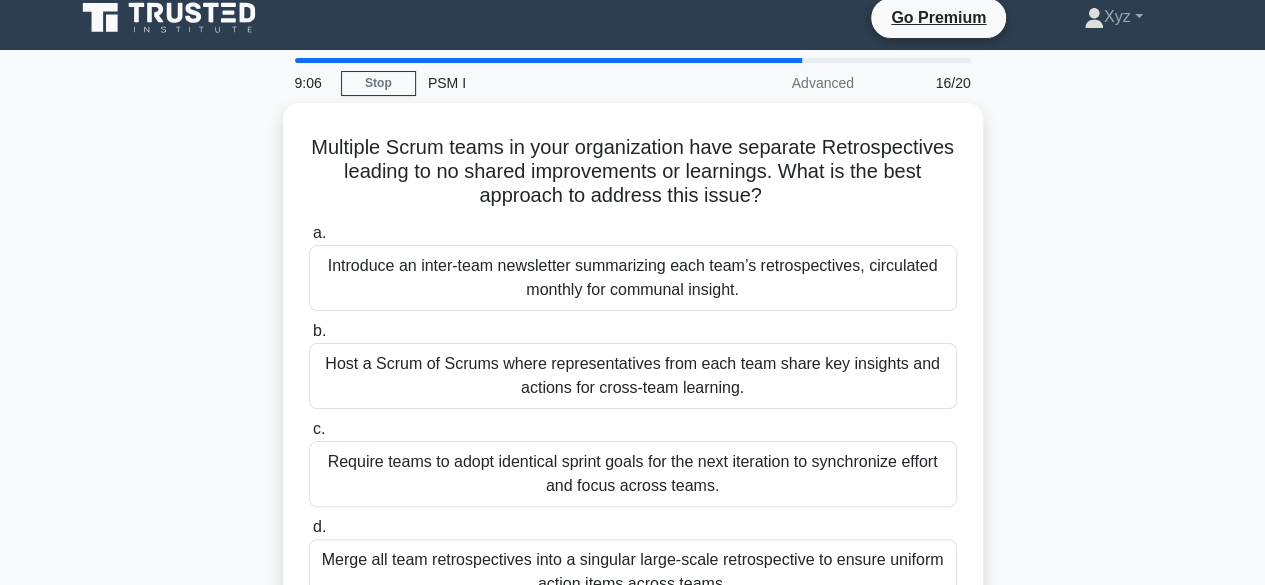 scroll, scrollTop: 0, scrollLeft: 0, axis: both 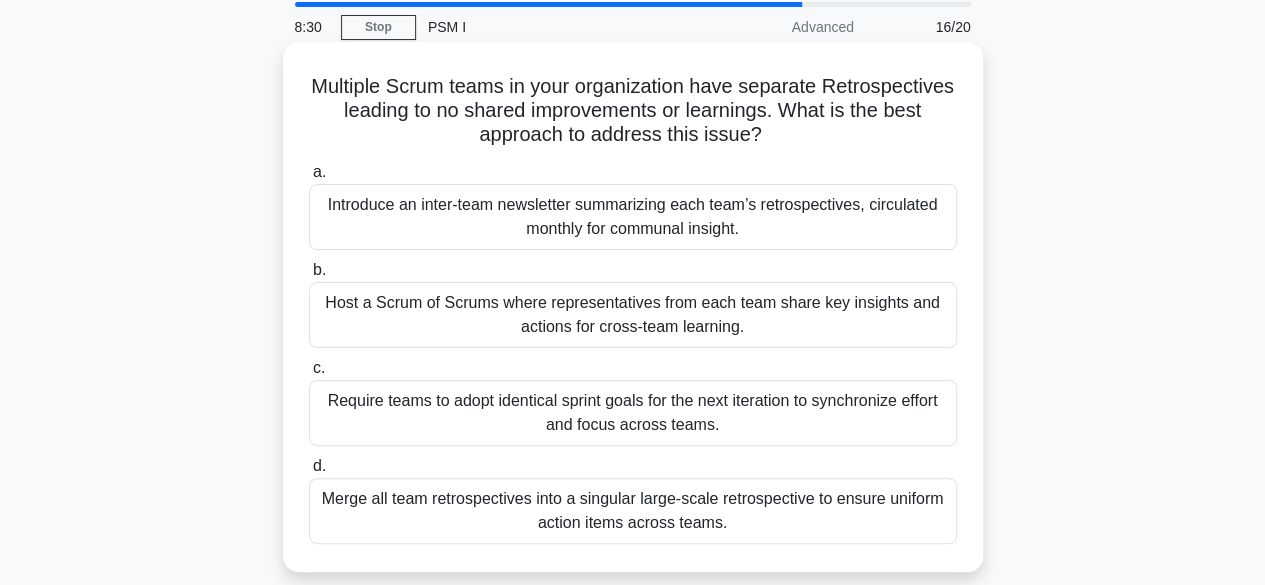 click on "Host a Scrum of Scrums where representatives from each team share key insights and actions for cross-team learning." at bounding box center (633, 315) 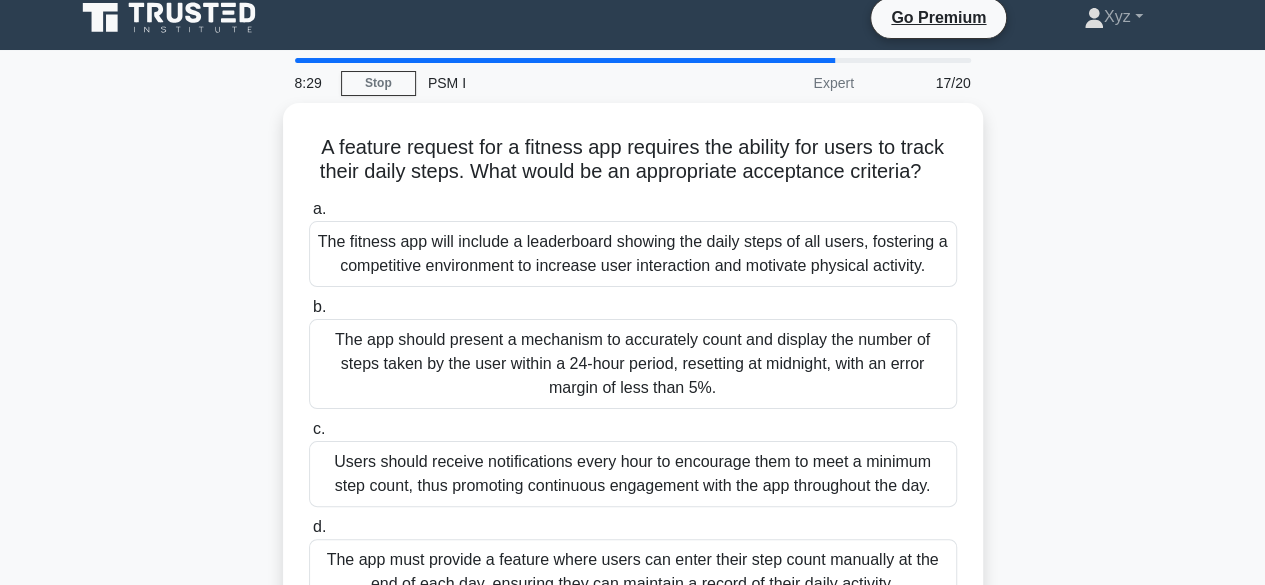 scroll, scrollTop: 0, scrollLeft: 0, axis: both 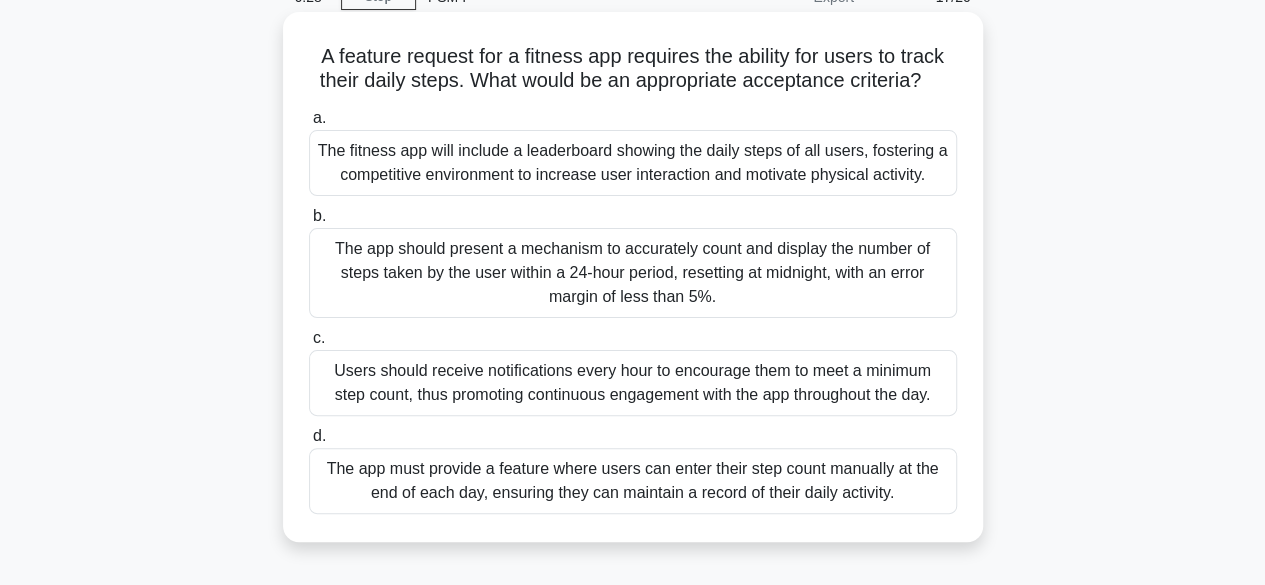 click on "Users should receive notifications every hour to encourage them to meet a minimum step count, thus promoting continuous engagement with the app throughout the day." at bounding box center [633, 383] 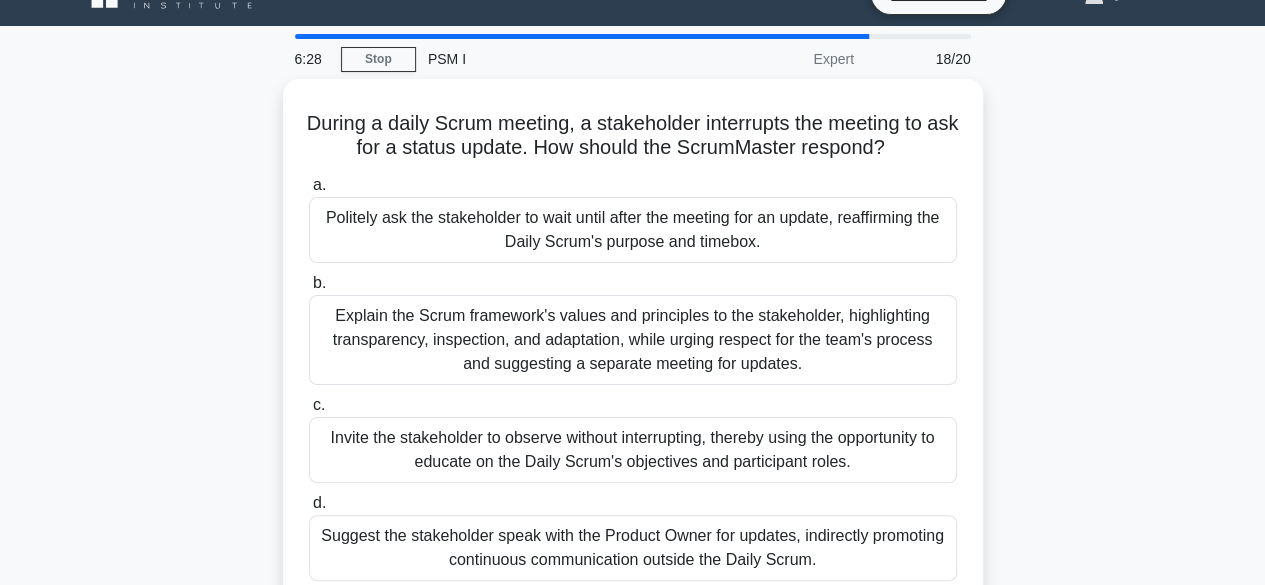 scroll, scrollTop: 0, scrollLeft: 0, axis: both 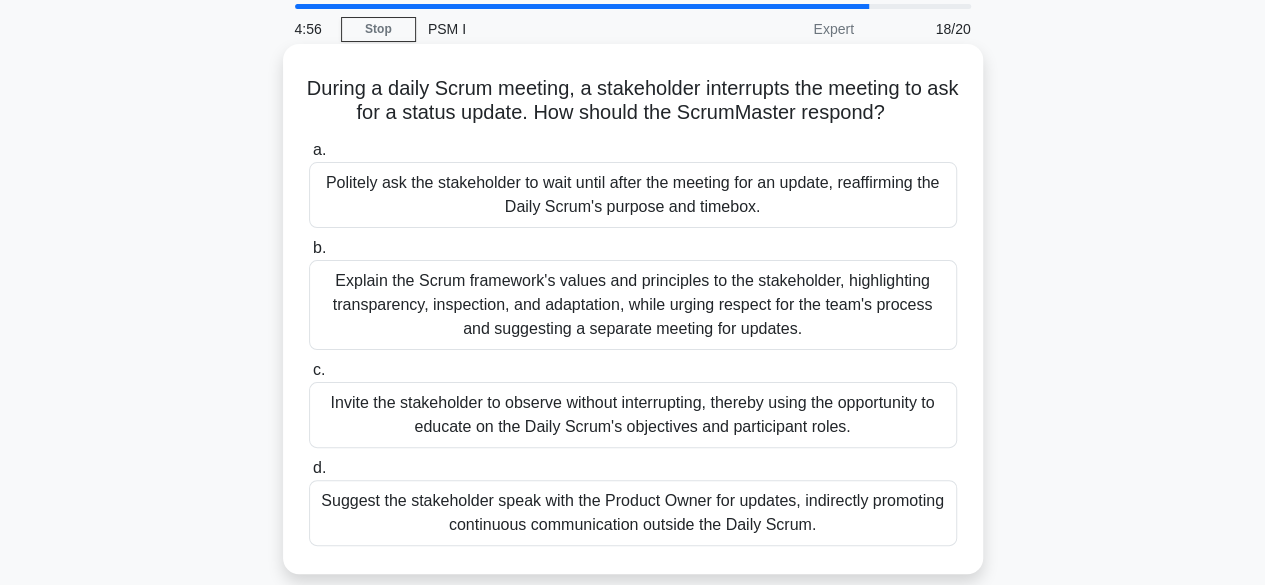 click on "Explain the Scrum framework's values and principles to the stakeholder, highlighting transparency, inspection, and adaptation, while urging respect for the team's process and suggesting a separate meeting for updates." at bounding box center (633, 305) 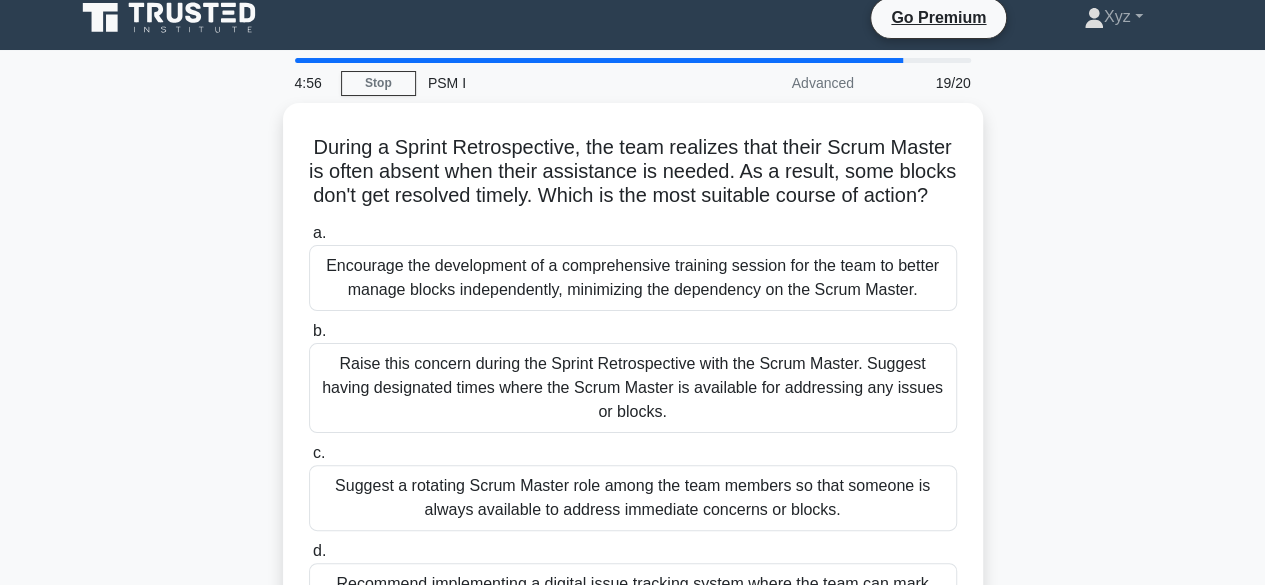 scroll, scrollTop: 0, scrollLeft: 0, axis: both 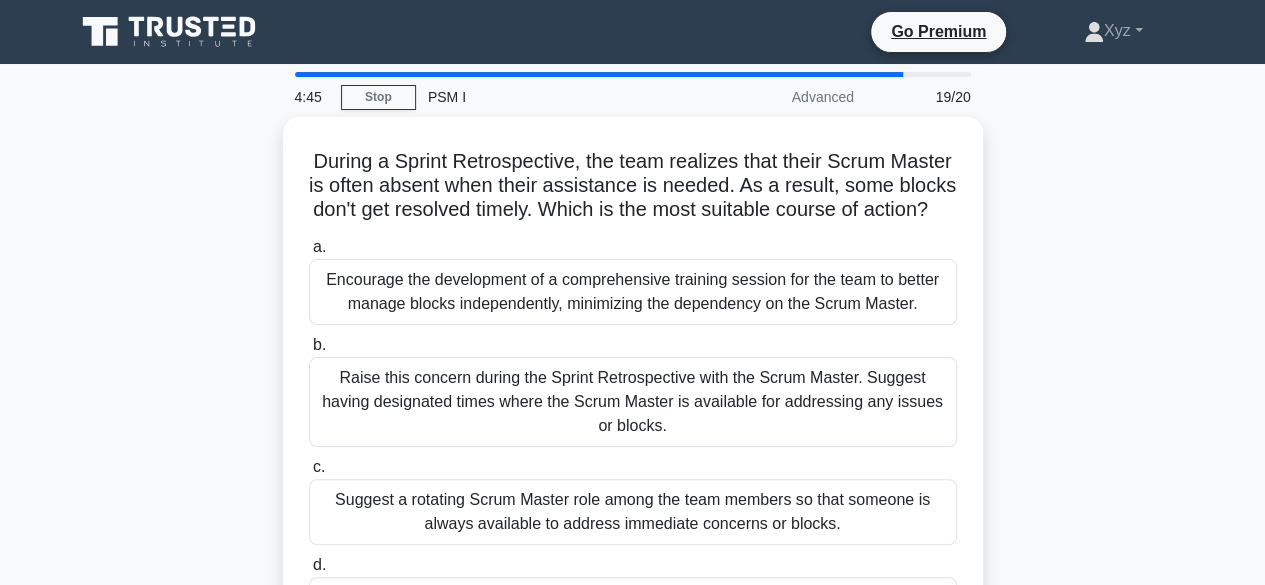 drag, startPoint x: 1023, startPoint y: 265, endPoint x: 1274, endPoint y: 256, distance: 251.1613 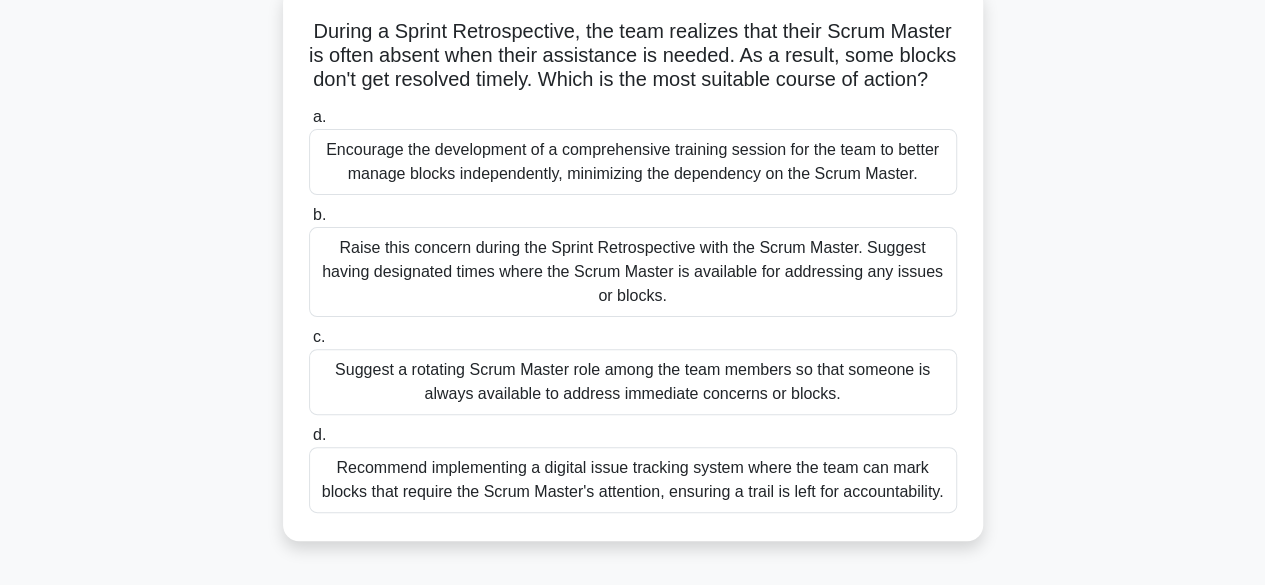scroll, scrollTop: 132, scrollLeft: 0, axis: vertical 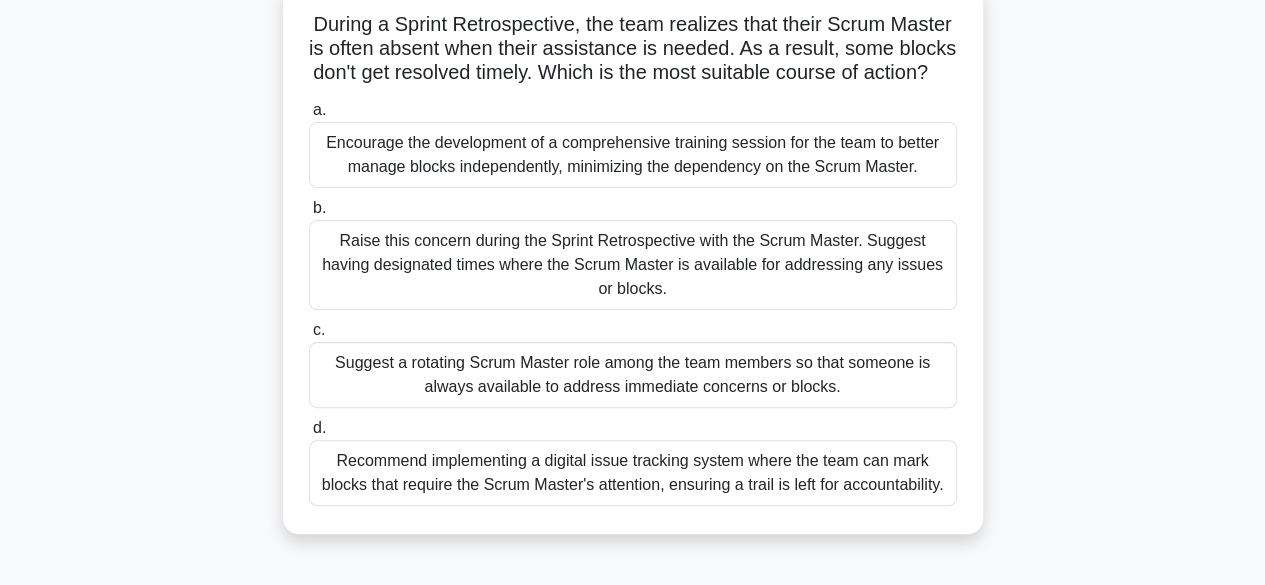 click on "Encourage the development of a comprehensive training session for the team to better manage blocks independently, minimizing the dependency on the Scrum Master." at bounding box center (633, 155) 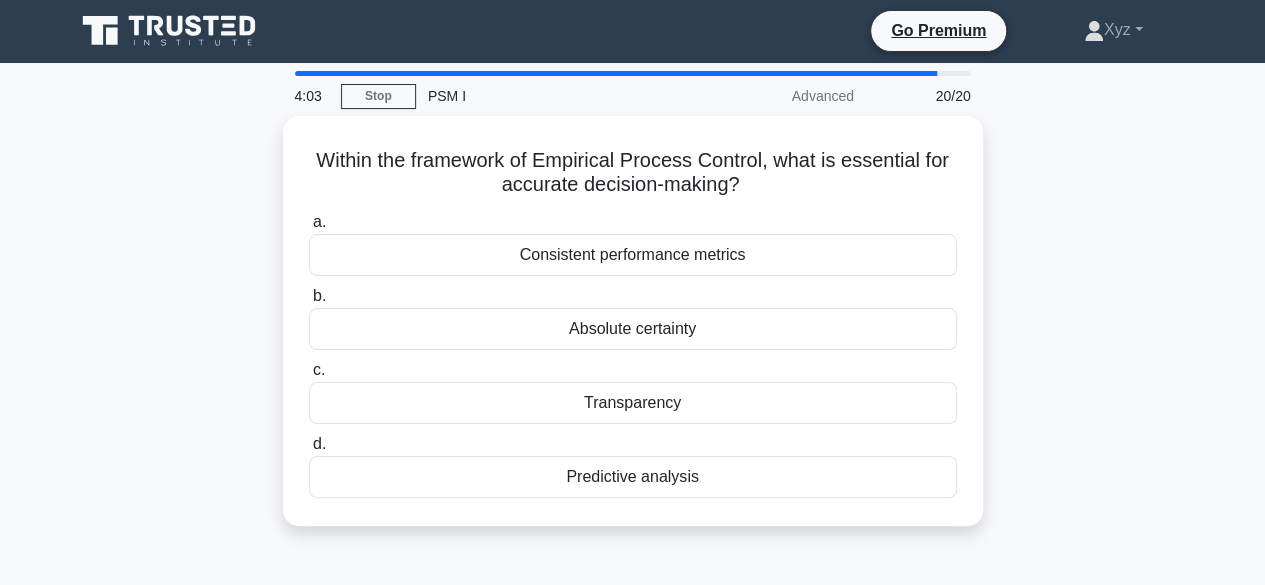 scroll, scrollTop: 0, scrollLeft: 0, axis: both 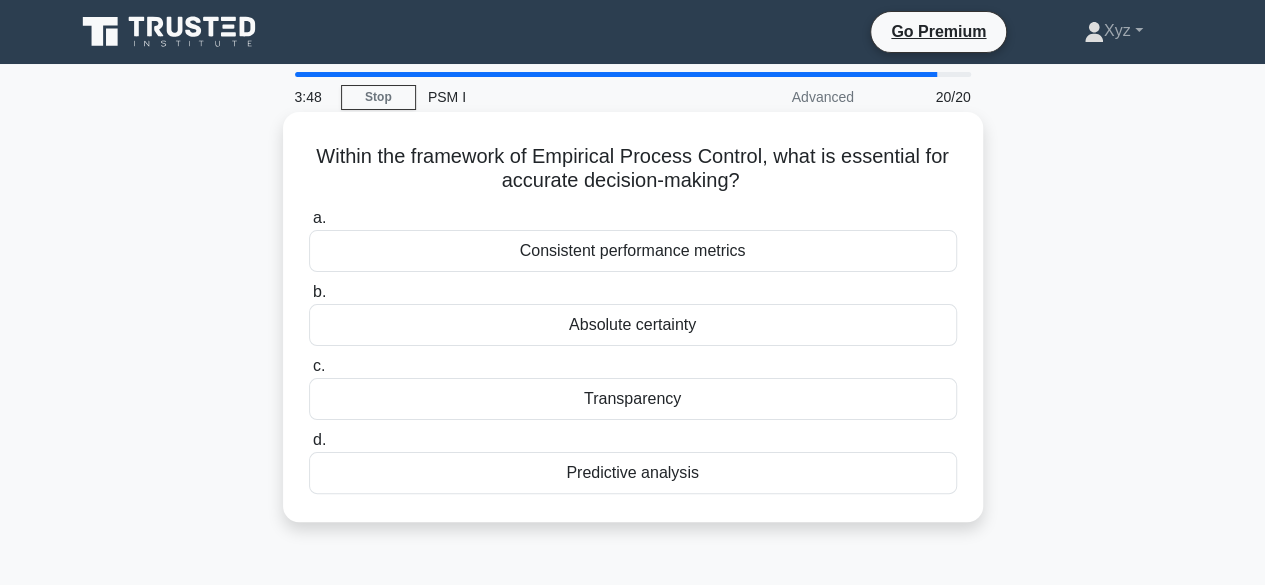 click on "Transparency" at bounding box center [633, 399] 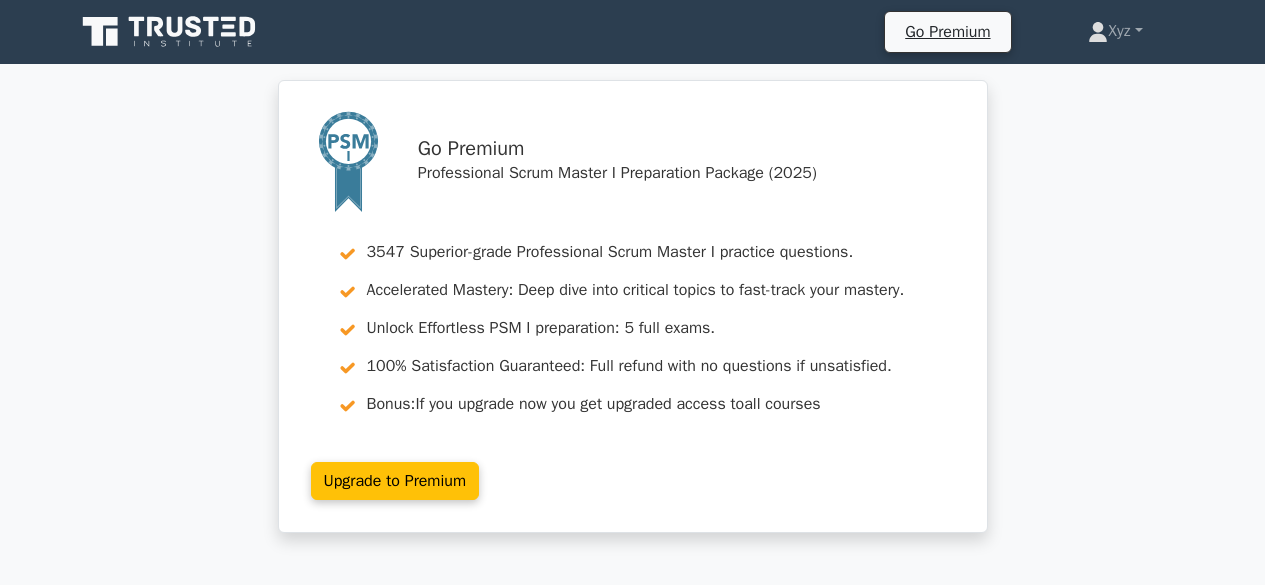 scroll, scrollTop: 0, scrollLeft: 0, axis: both 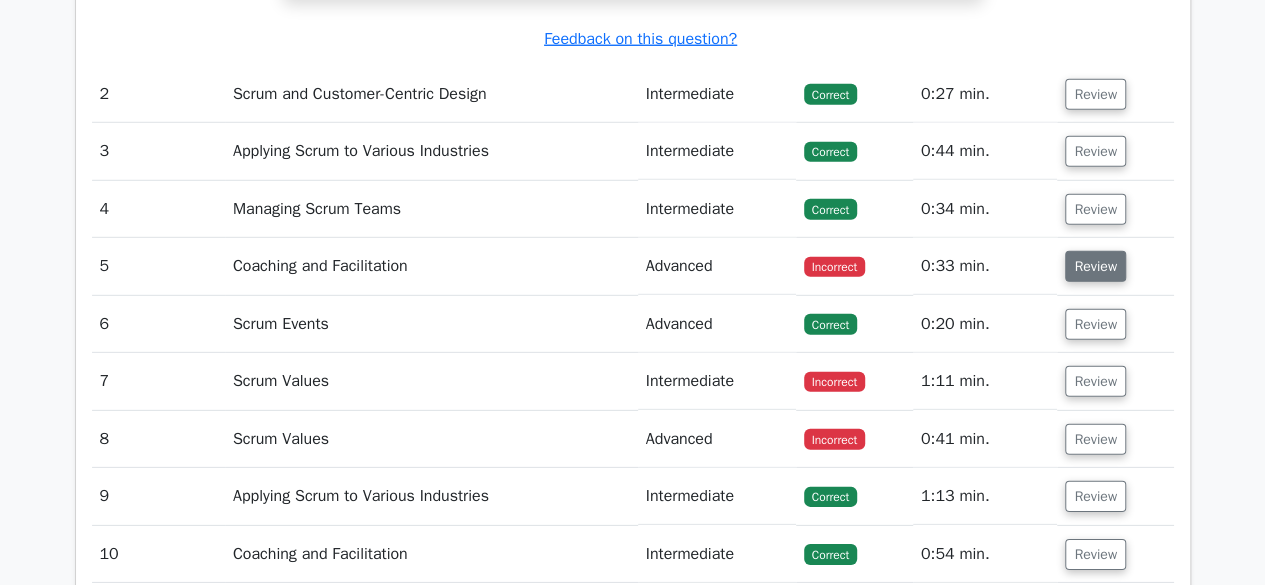 click on "Review" at bounding box center (1095, 266) 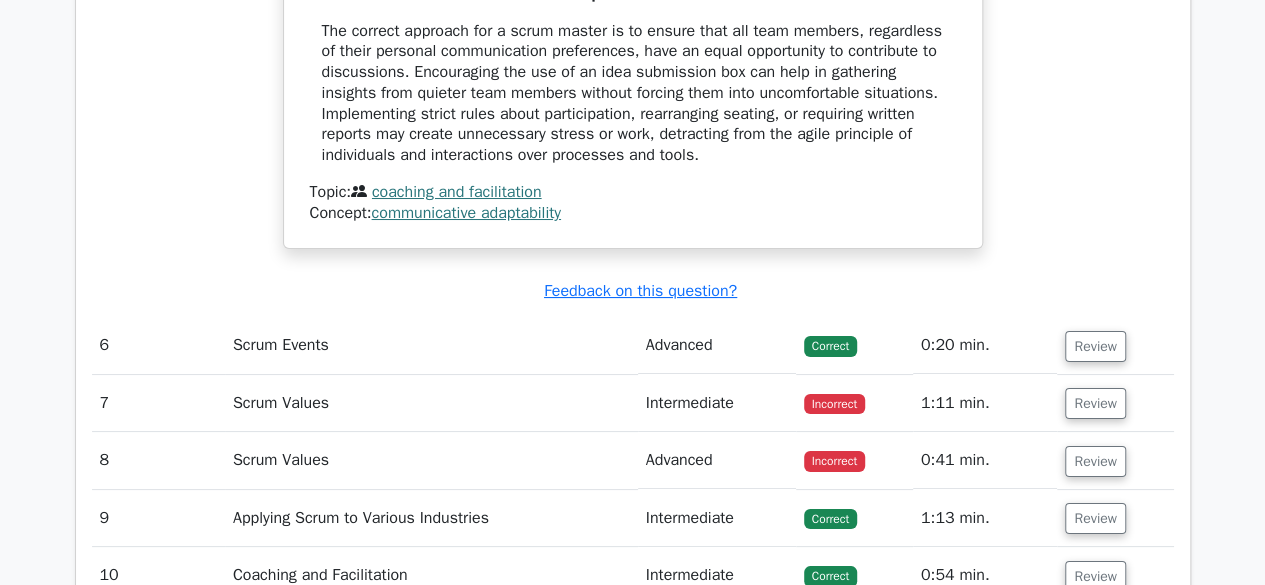 scroll, scrollTop: 3861, scrollLeft: 0, axis: vertical 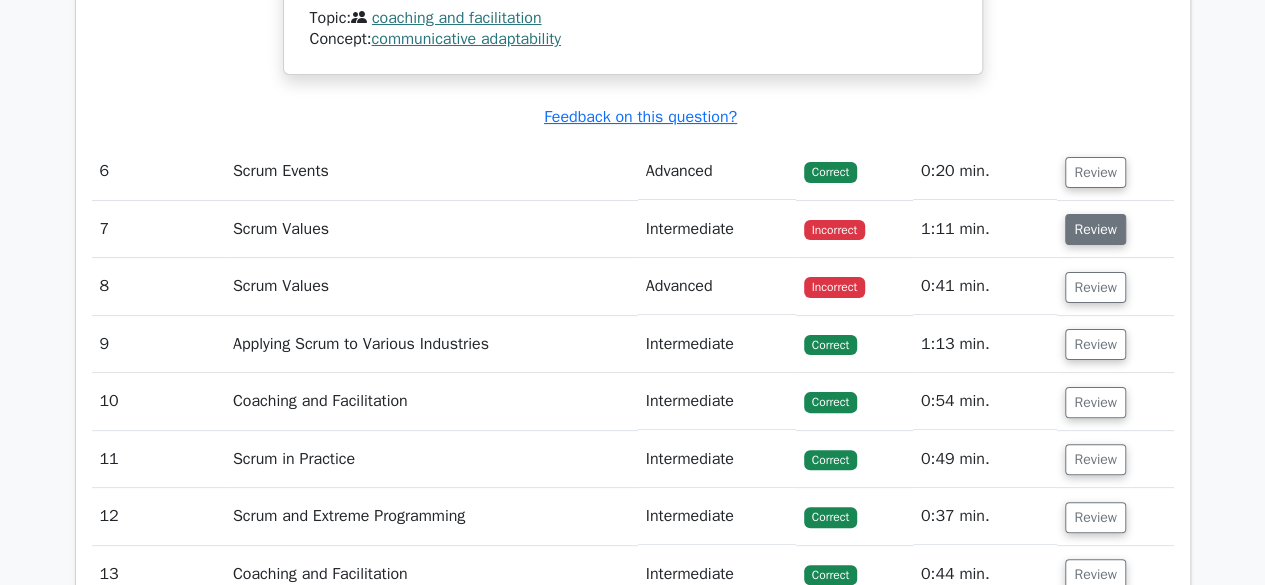 click on "Review" at bounding box center (1095, 229) 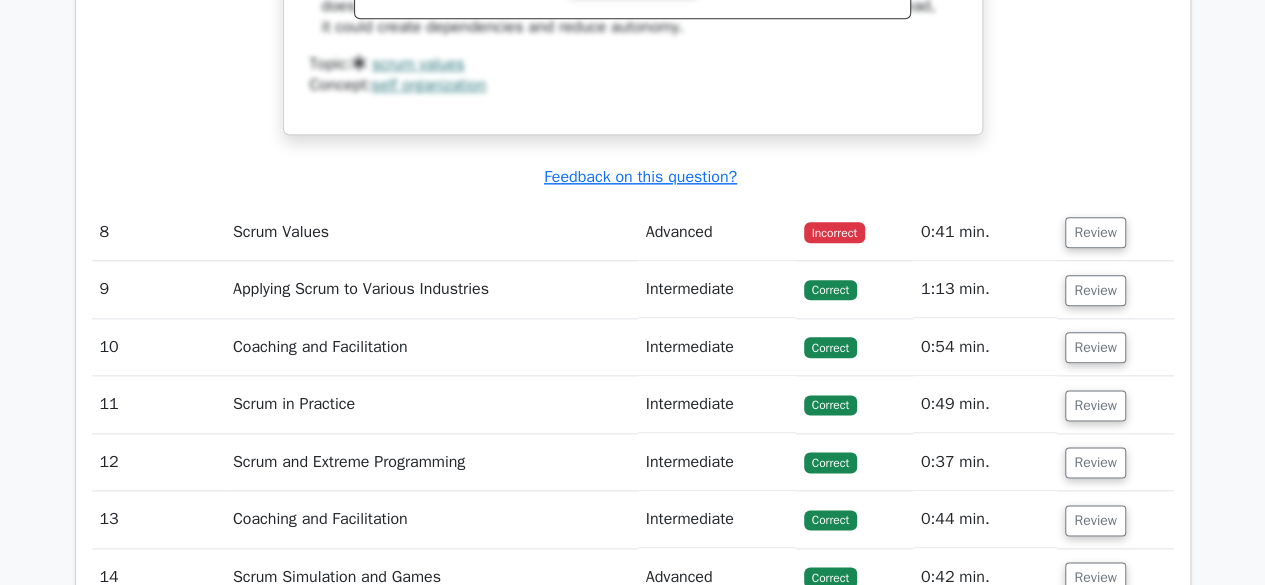scroll, scrollTop: 4830, scrollLeft: 0, axis: vertical 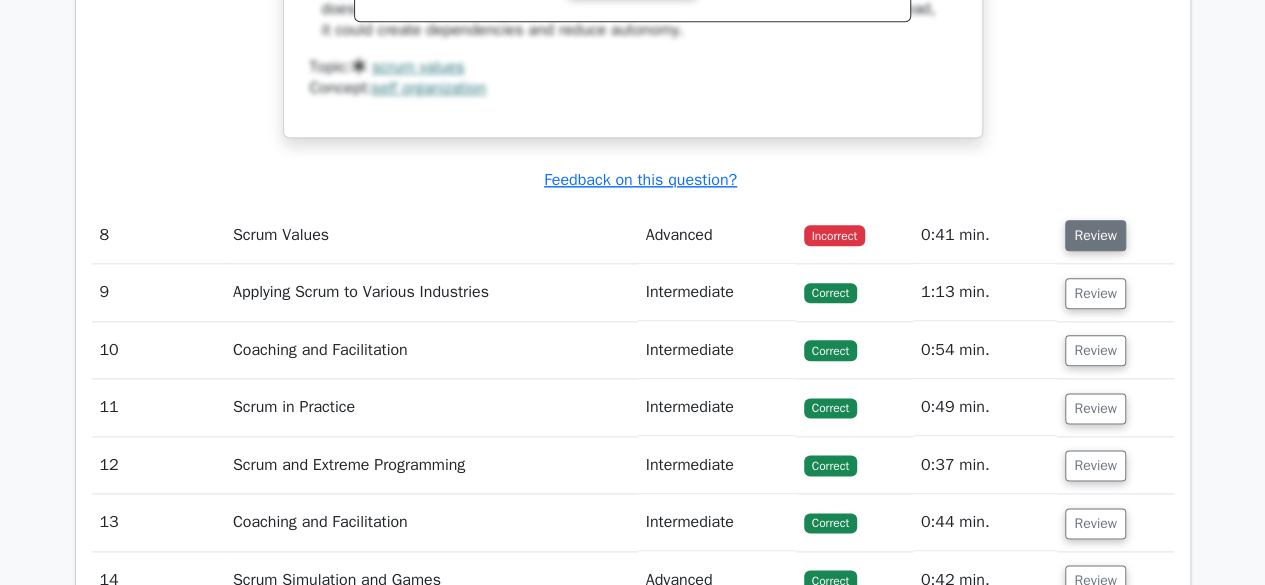 click on "Review" at bounding box center [1095, 235] 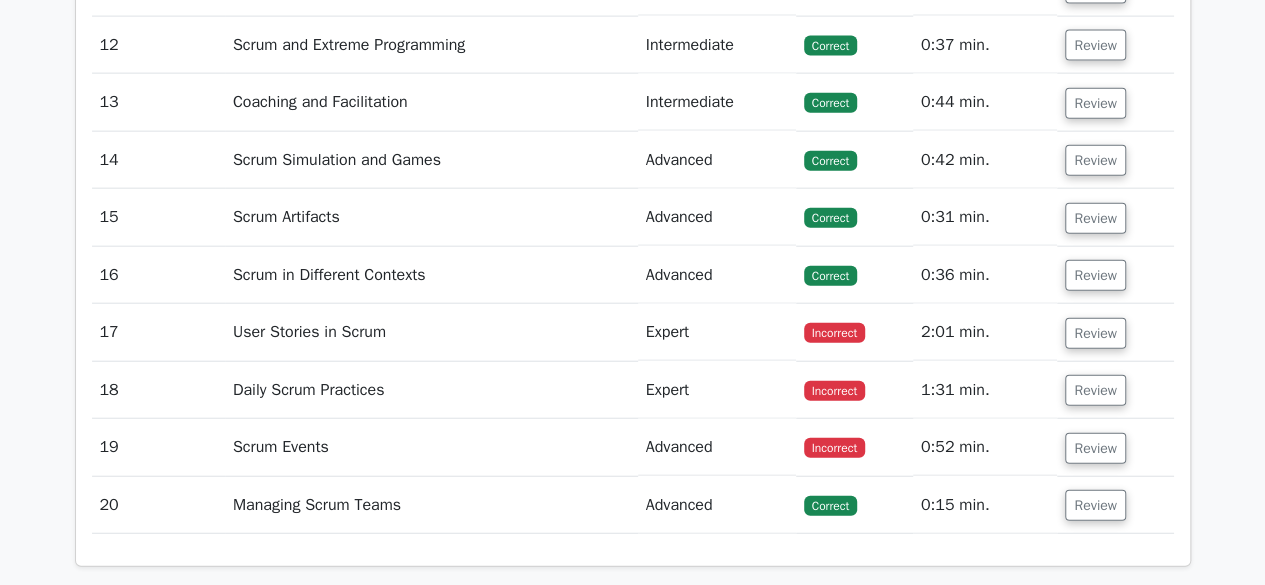 scroll, scrollTop: 6111, scrollLeft: 0, axis: vertical 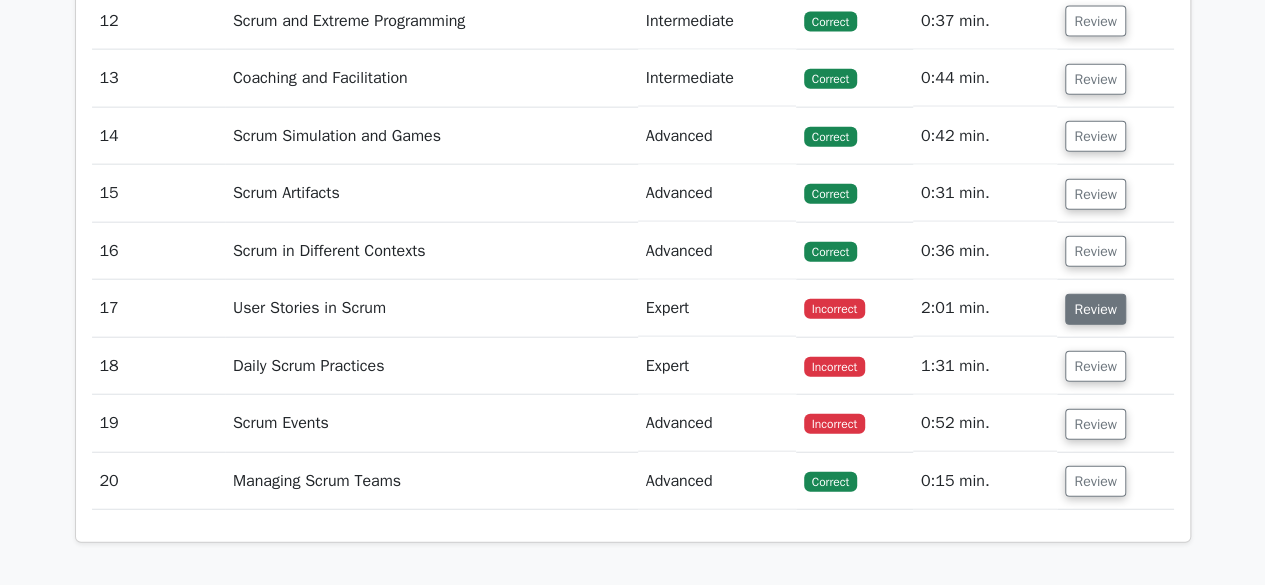 click on "Review" at bounding box center [1095, 309] 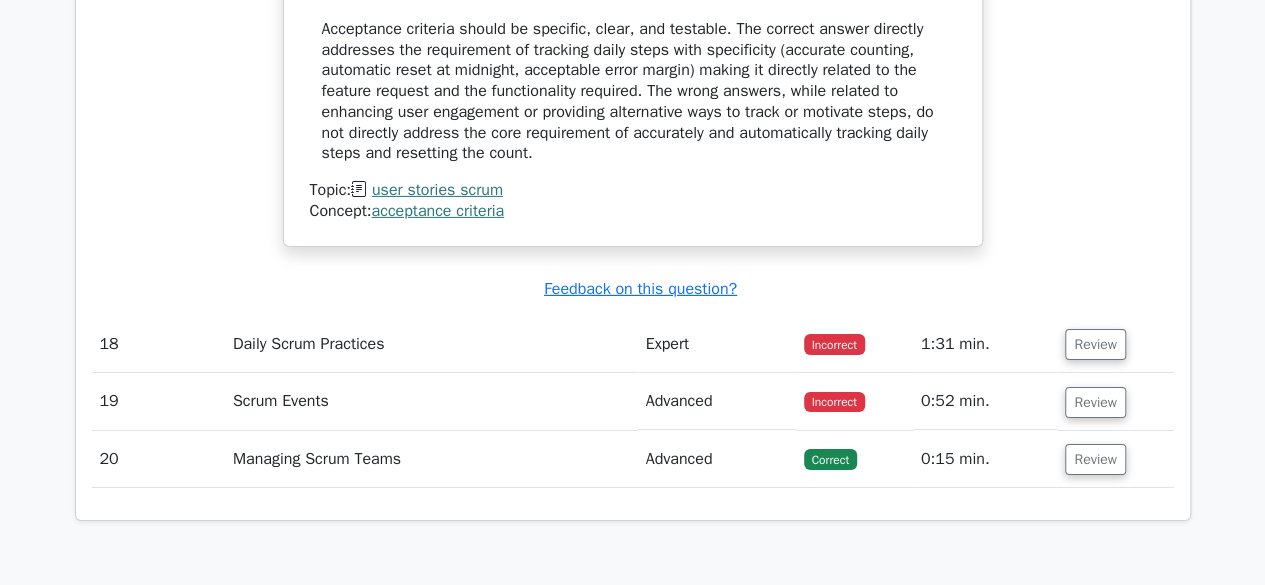 scroll, scrollTop: 7002, scrollLeft: 0, axis: vertical 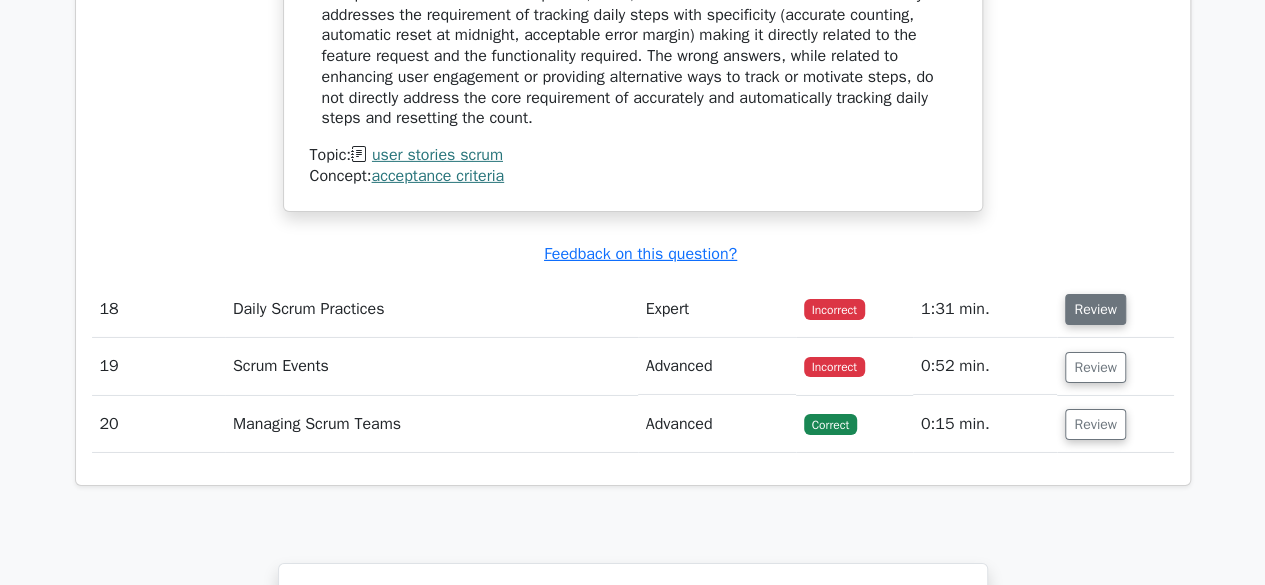 click on "Review" at bounding box center (1095, 309) 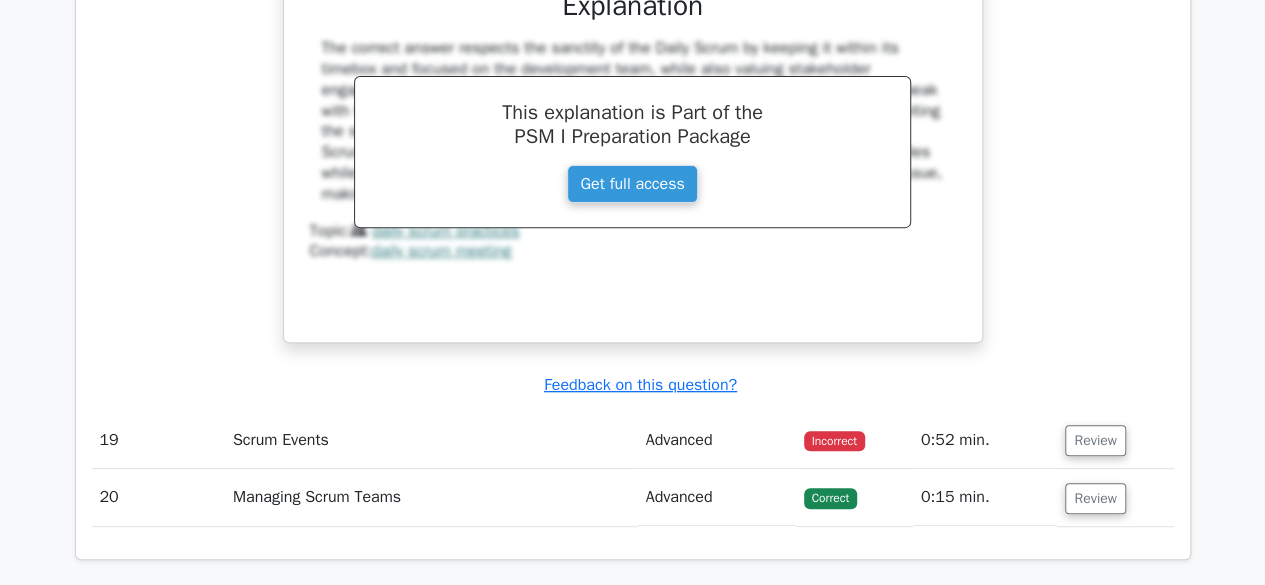 scroll, scrollTop: 7900, scrollLeft: 0, axis: vertical 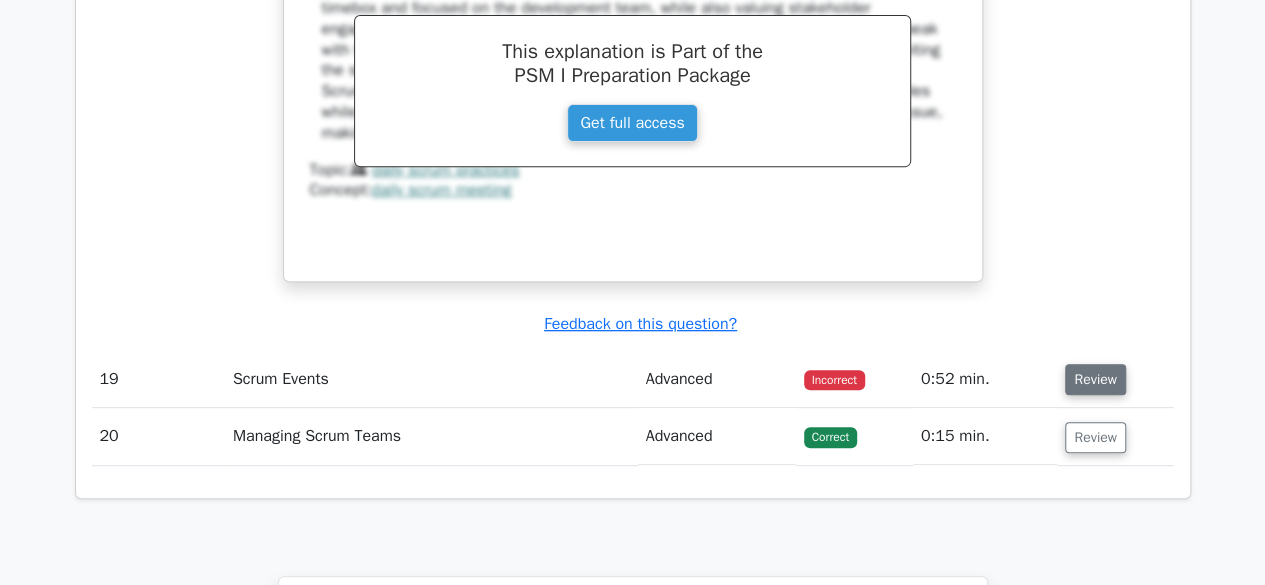 click on "Review" at bounding box center [1095, 379] 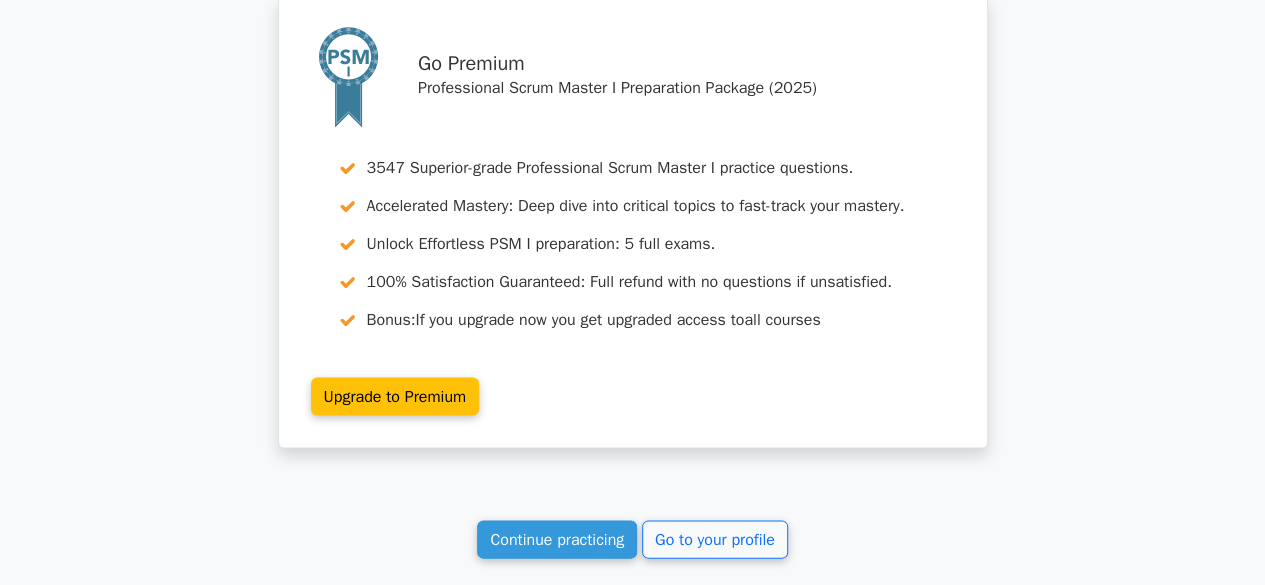 scroll, scrollTop: 9694, scrollLeft: 0, axis: vertical 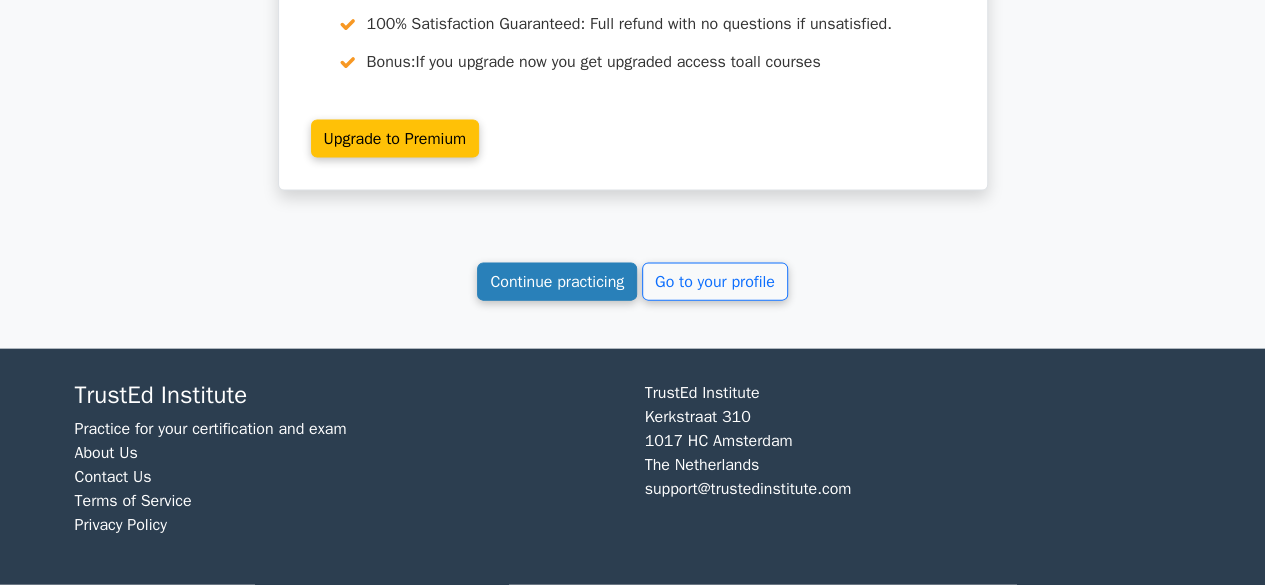 click on "Continue practicing" at bounding box center (557, 282) 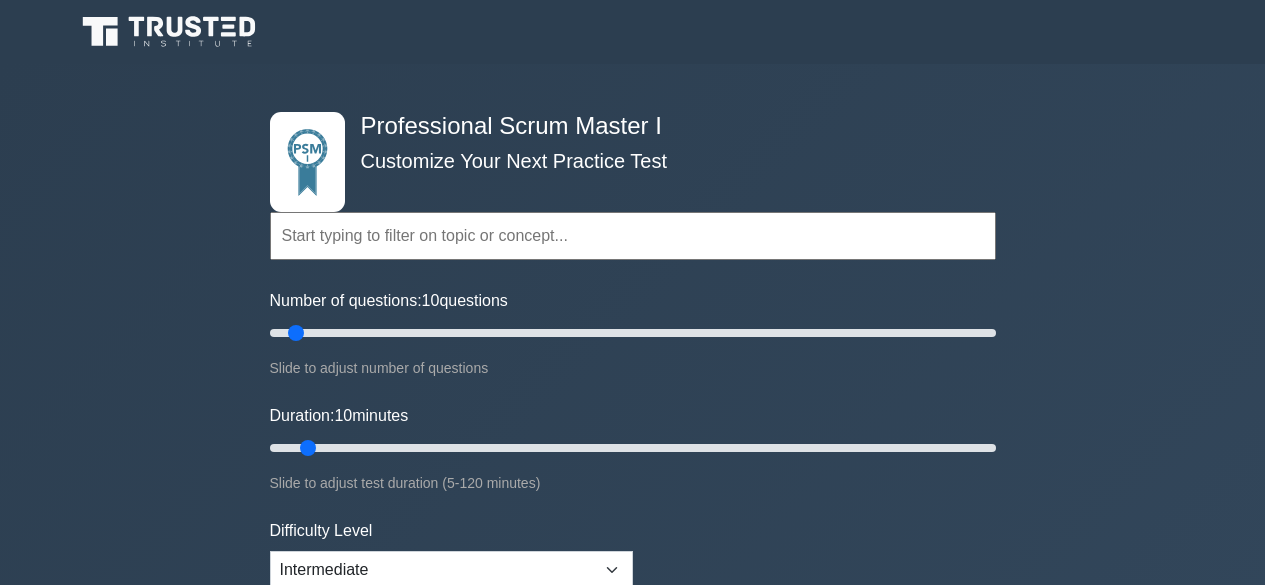 scroll, scrollTop: 0, scrollLeft: 0, axis: both 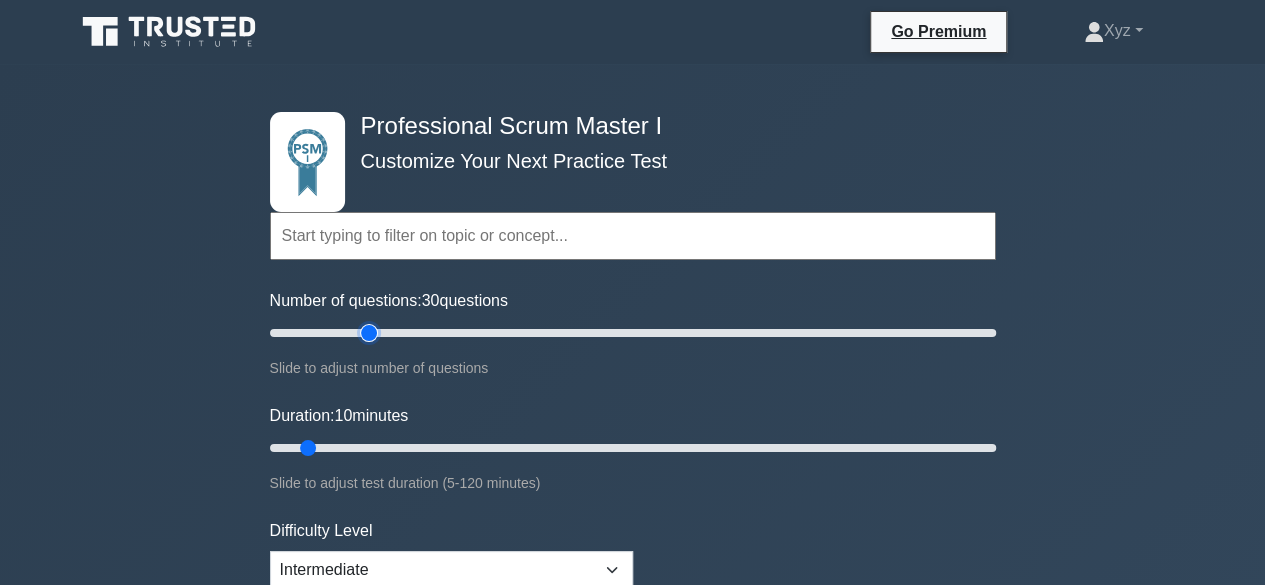 click on "Number of questions:  30  questions" at bounding box center [633, 333] 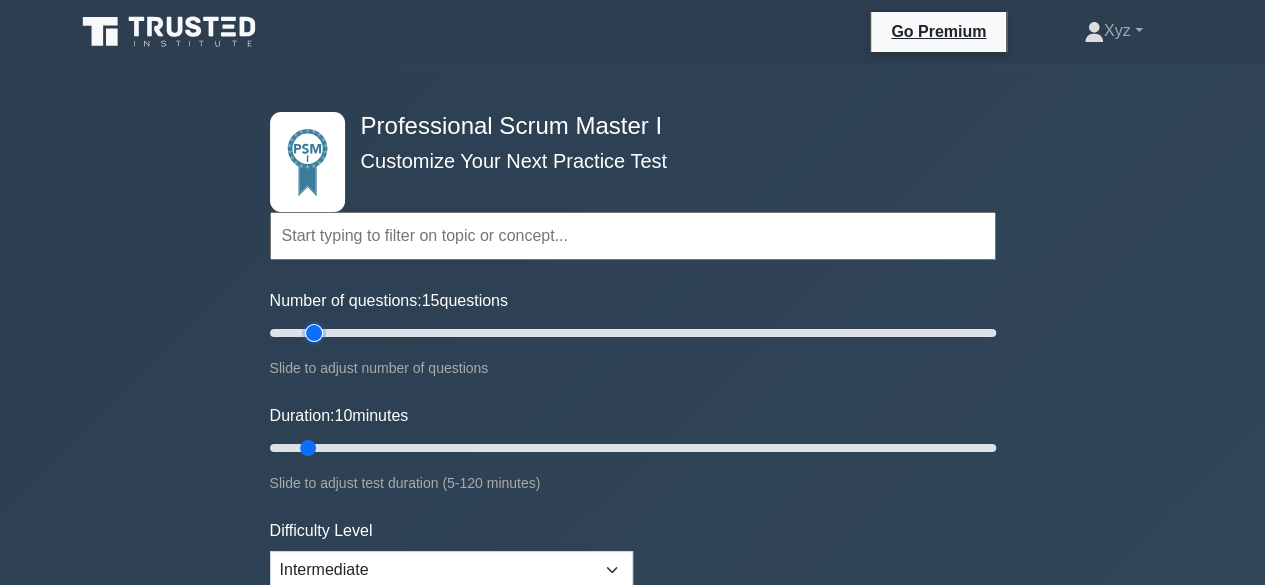 type on "15" 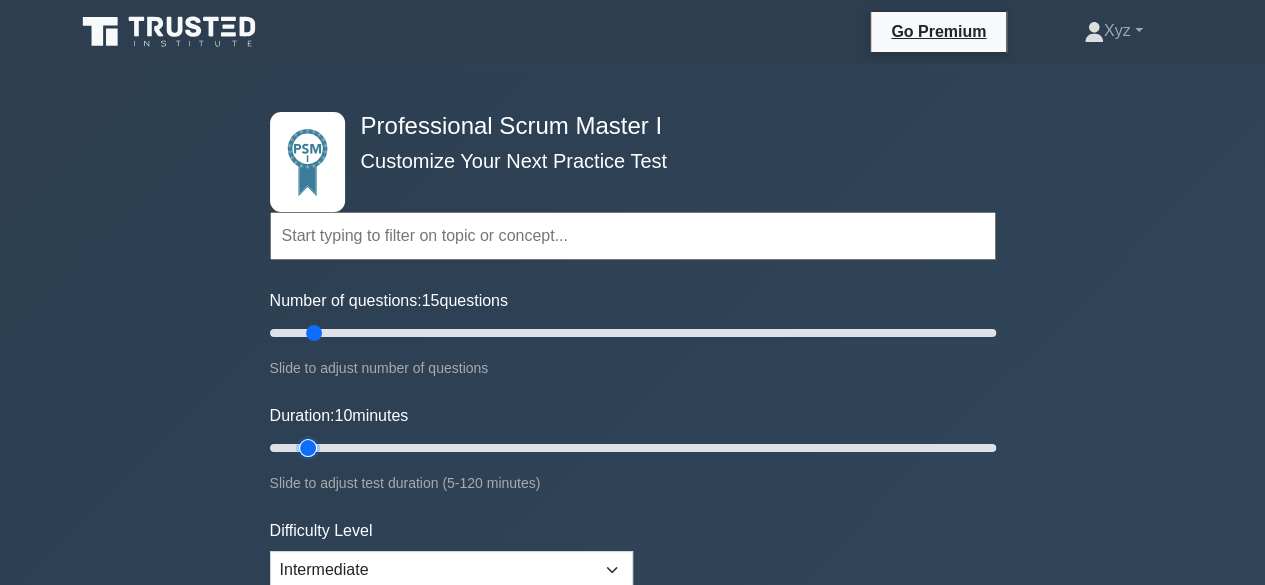 click on "Duration:  10  minutes" at bounding box center (633, 448) 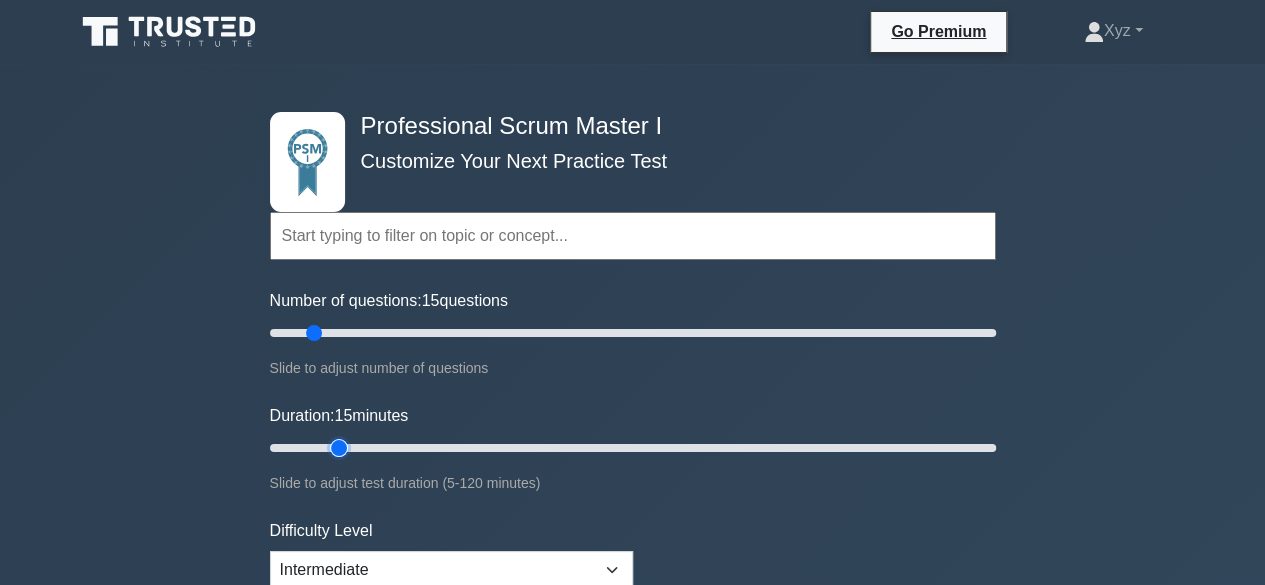 drag, startPoint x: 312, startPoint y: 443, endPoint x: 324, endPoint y: 443, distance: 12 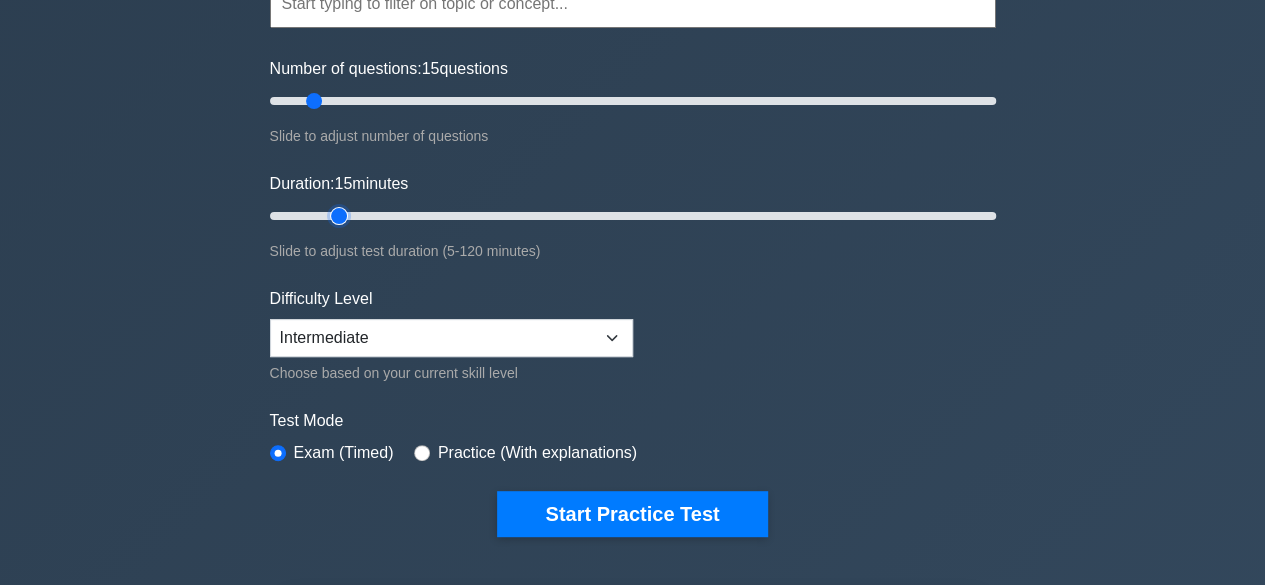 scroll, scrollTop: 252, scrollLeft: 0, axis: vertical 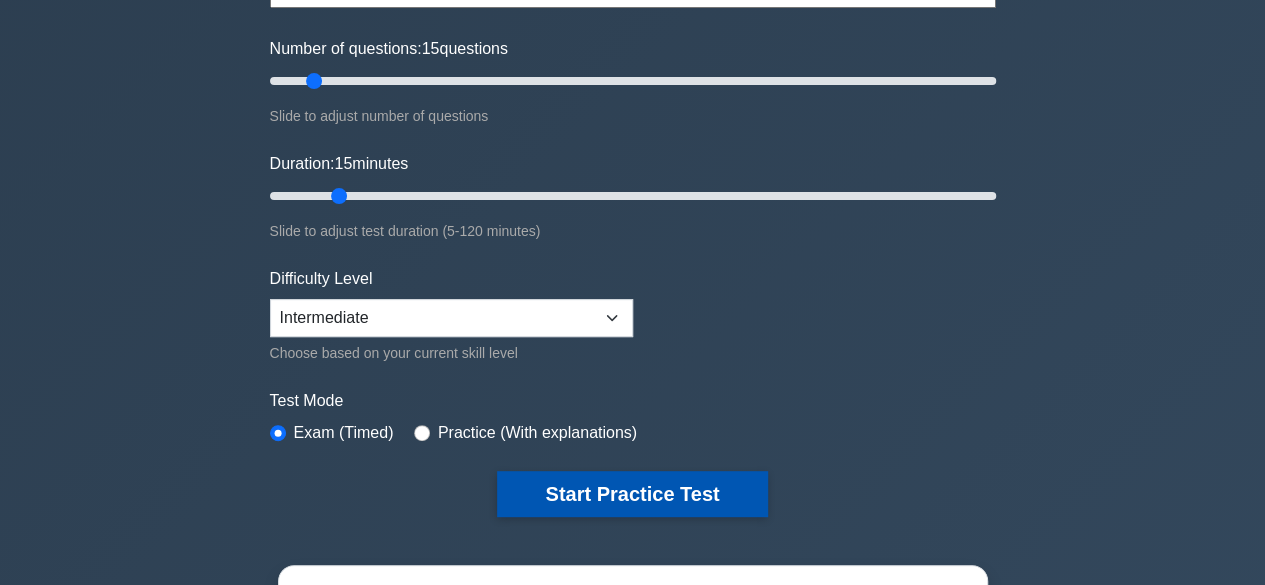 click on "Start Practice Test" at bounding box center (632, 494) 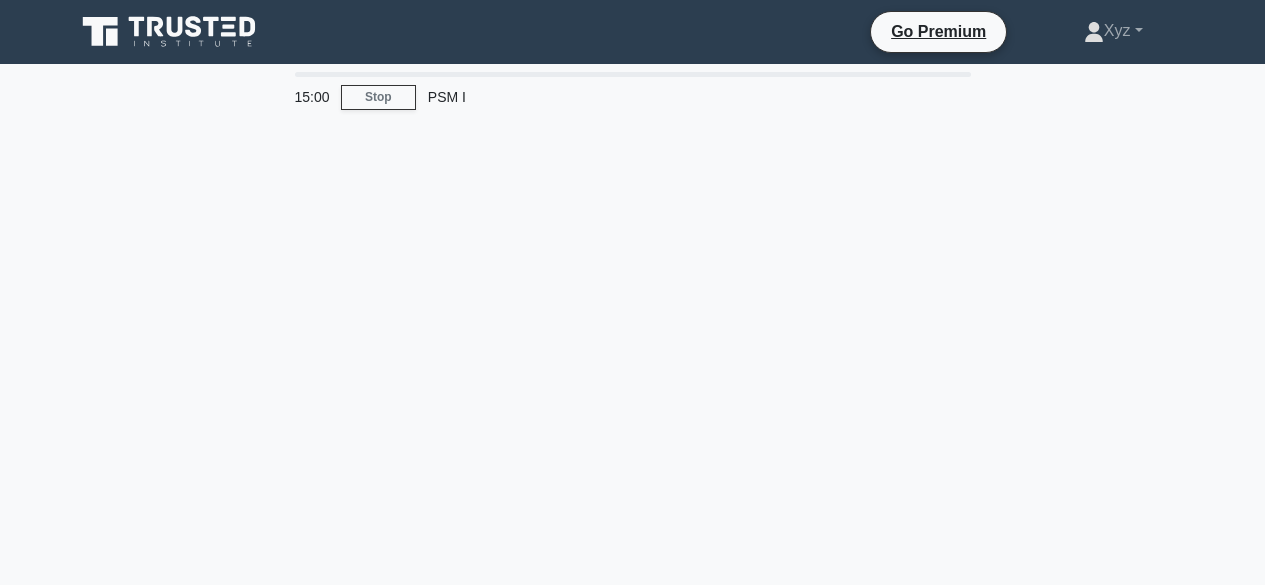 scroll, scrollTop: 0, scrollLeft: 0, axis: both 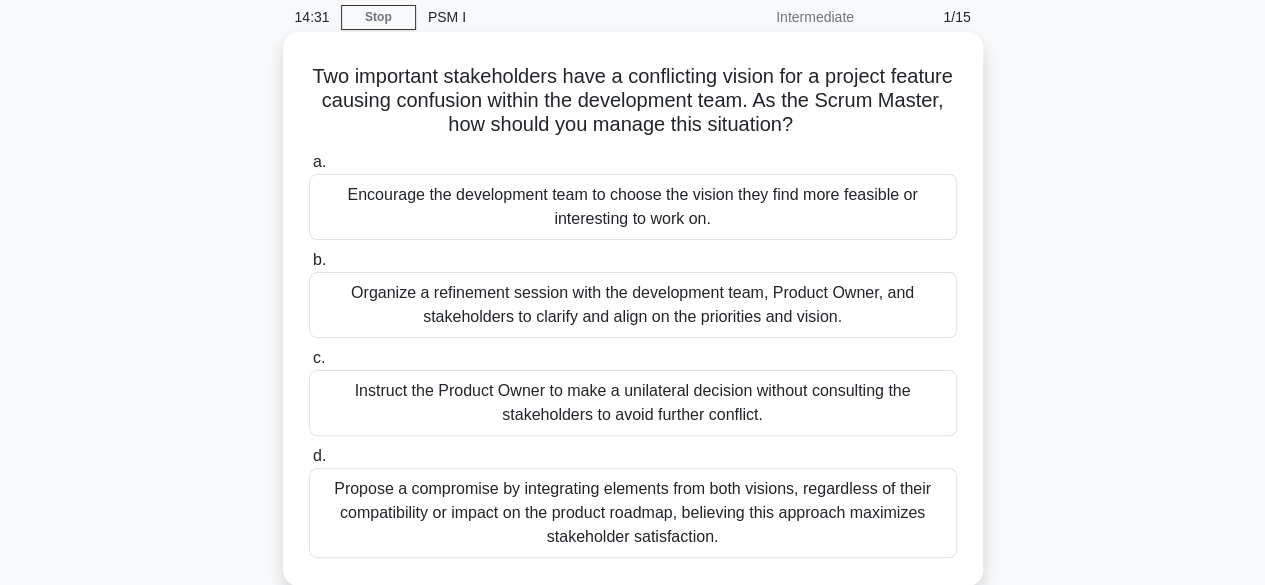 click on "Organize a refinement session with the development team, Product Owner, and stakeholders to clarify and align on the priorities and vision." at bounding box center (633, 305) 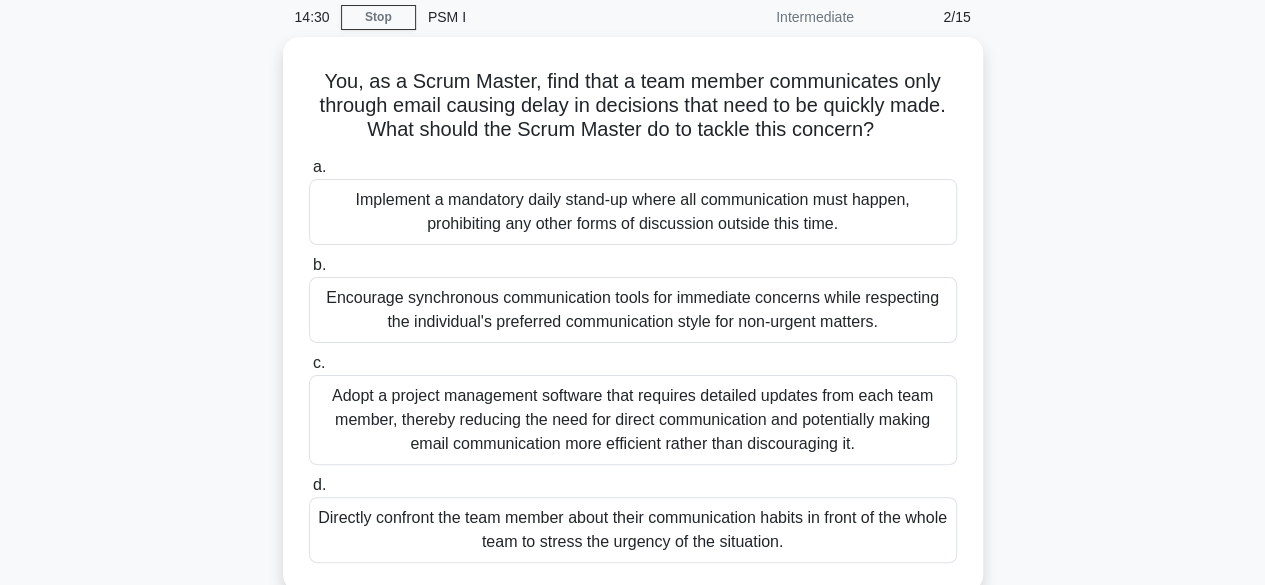 scroll, scrollTop: 0, scrollLeft: 0, axis: both 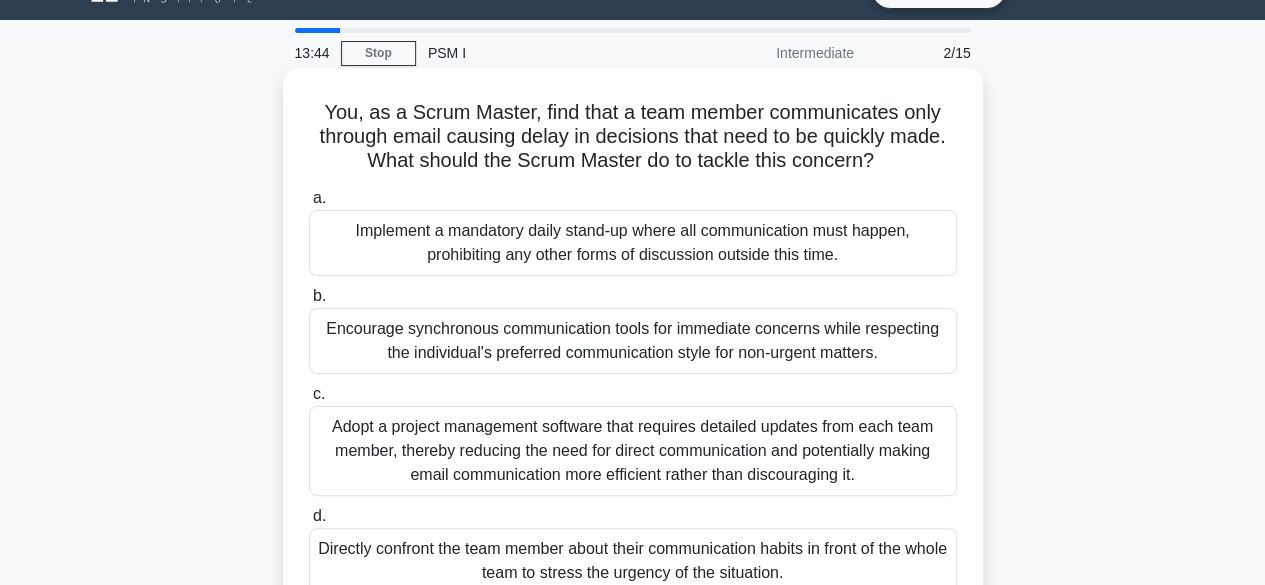 click on "Implement a mandatory daily stand-up where all communication must happen, prohibiting any other forms of discussion outside this time." at bounding box center [633, 243] 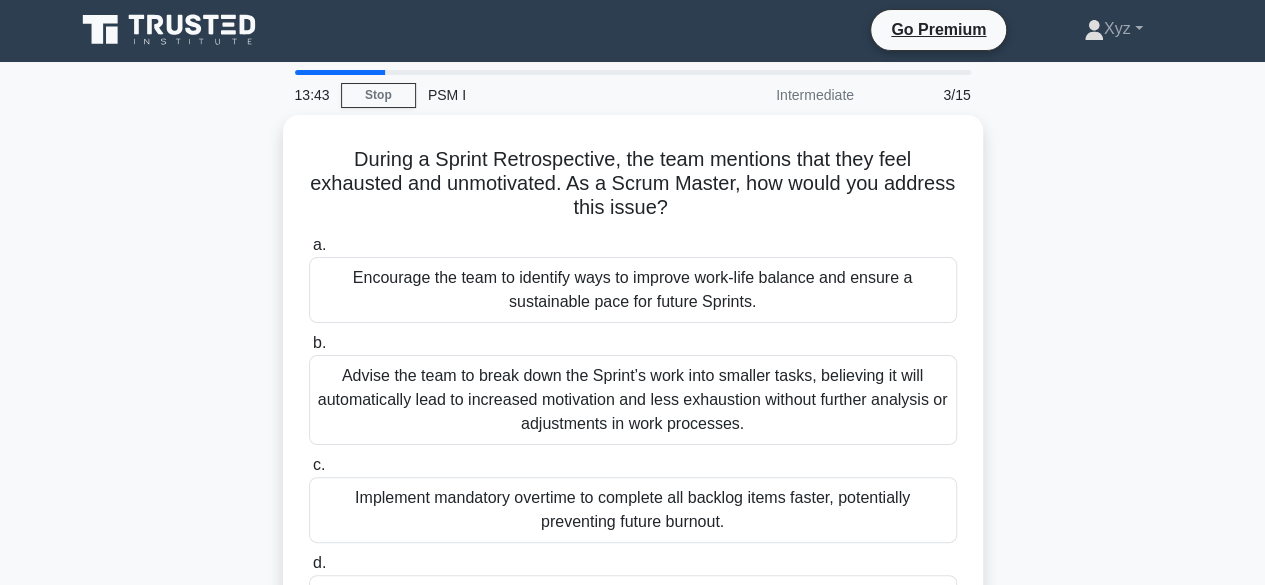 scroll, scrollTop: 0, scrollLeft: 0, axis: both 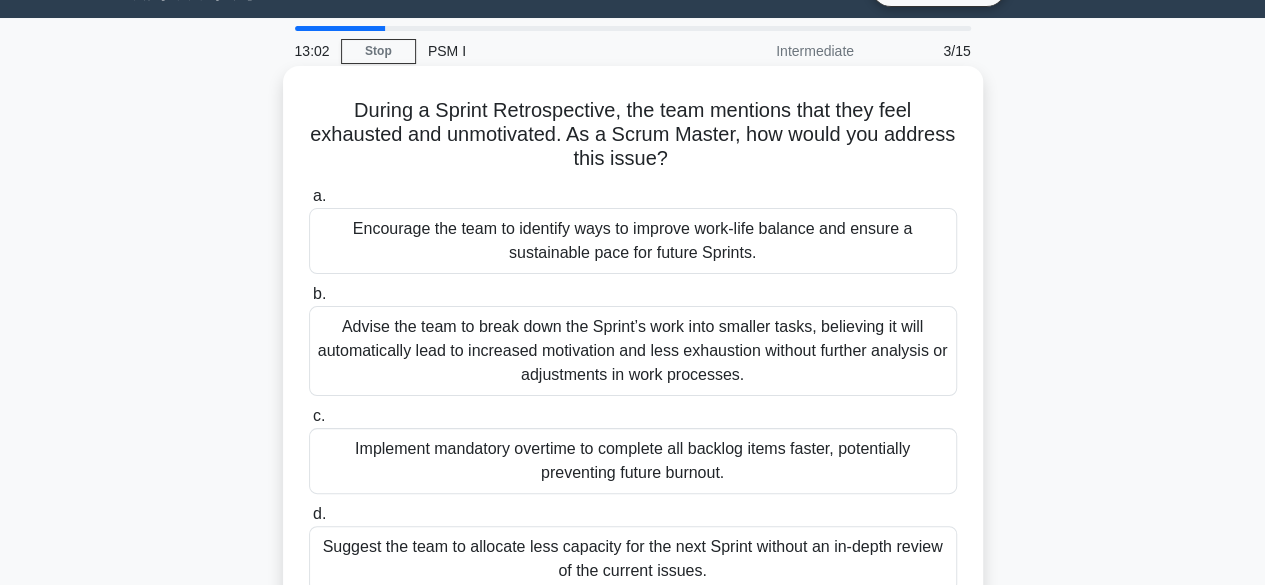 click on "Encourage the team to identify ways to improve work-life balance and ensure a sustainable pace for future Sprints." at bounding box center (633, 241) 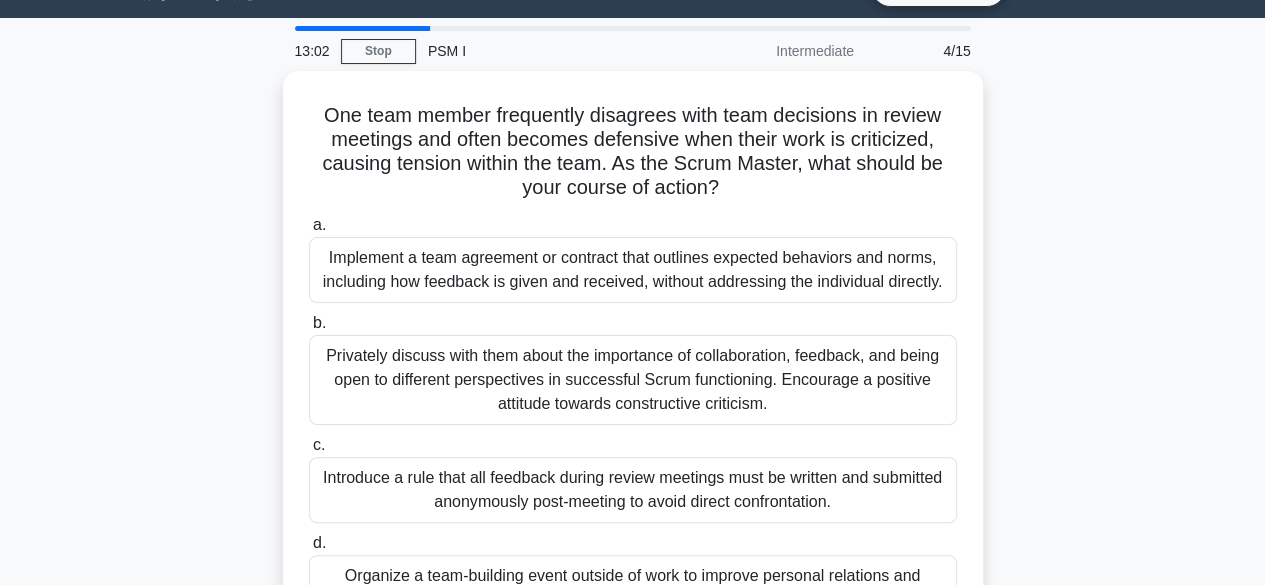 scroll, scrollTop: 0, scrollLeft: 0, axis: both 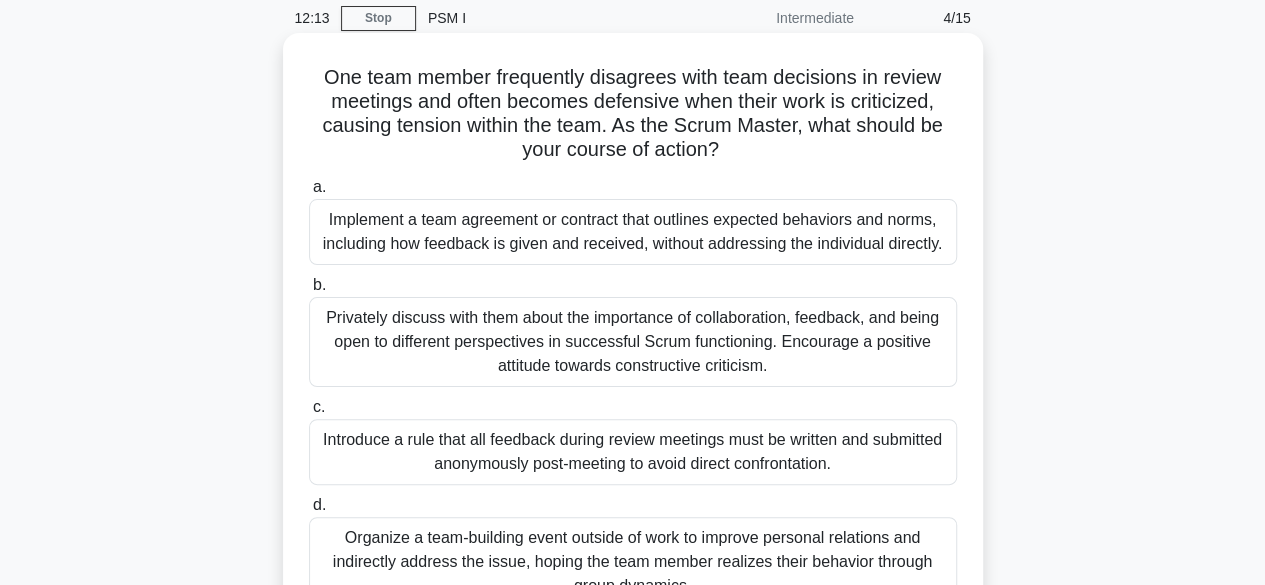 click on "Privately discuss with them about the importance of collaboration, feedback, and being open to different perspectives in successful Scrum functioning. Encourage a positive attitude towards constructive criticism." at bounding box center [633, 342] 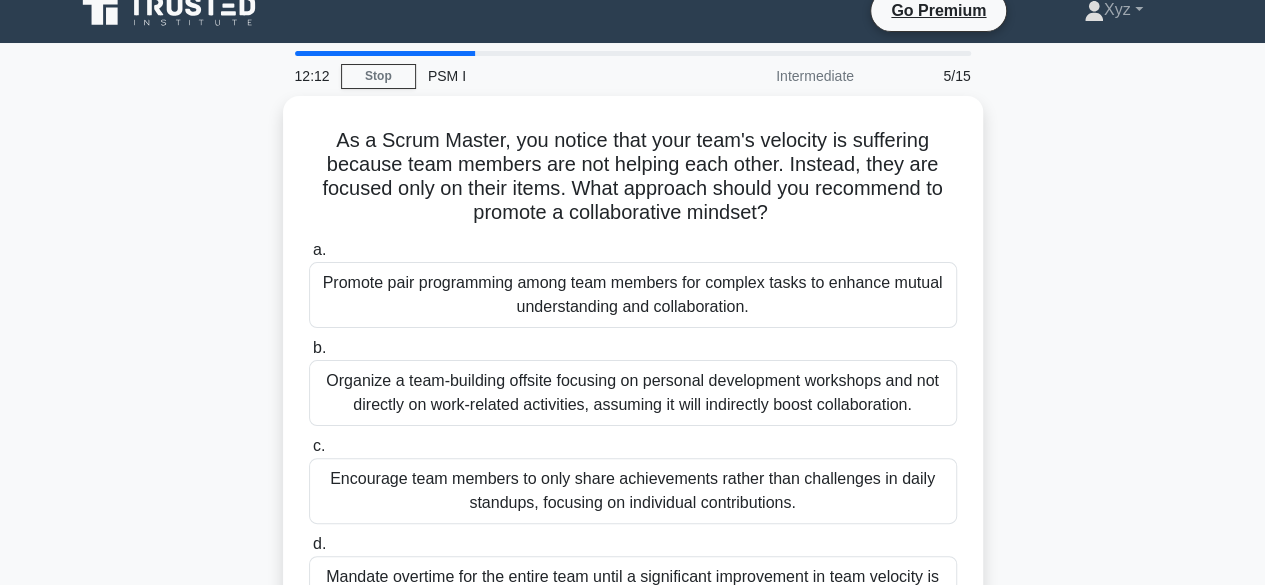 scroll, scrollTop: 0, scrollLeft: 0, axis: both 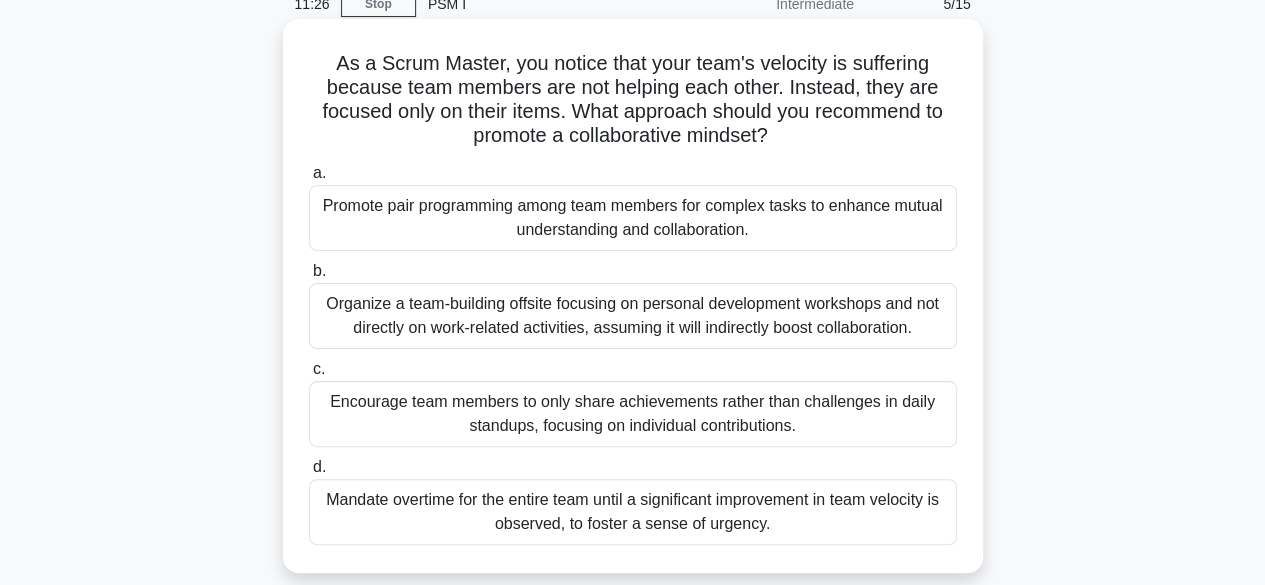click on "Promote pair programming among team members for complex tasks to enhance mutual understanding and collaboration." at bounding box center (633, 218) 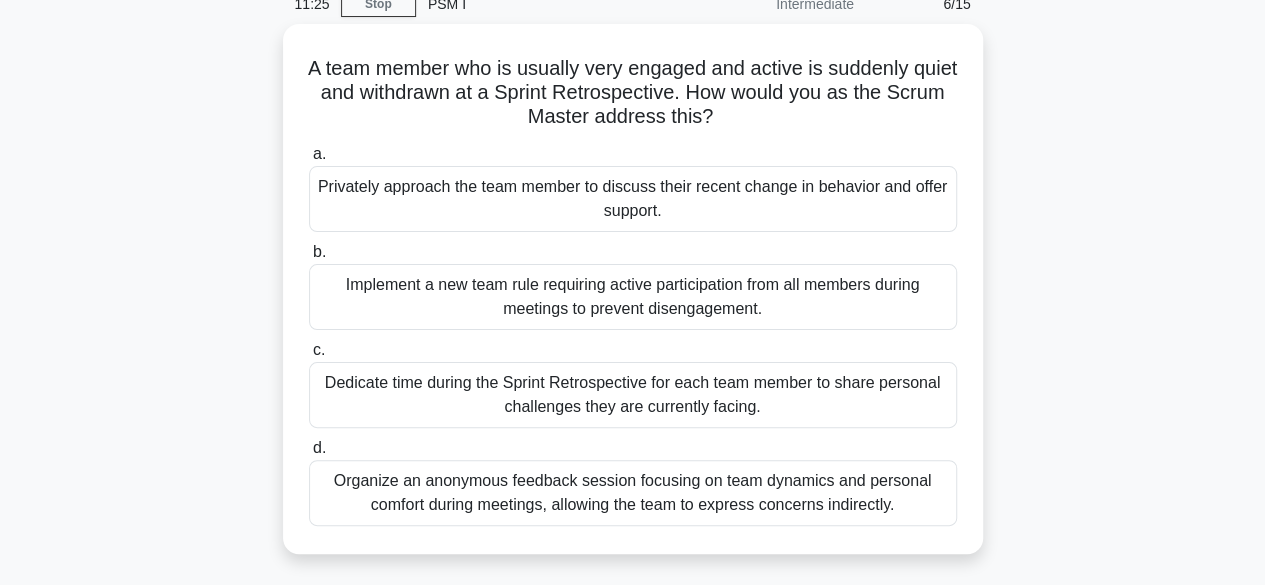 scroll, scrollTop: 0, scrollLeft: 0, axis: both 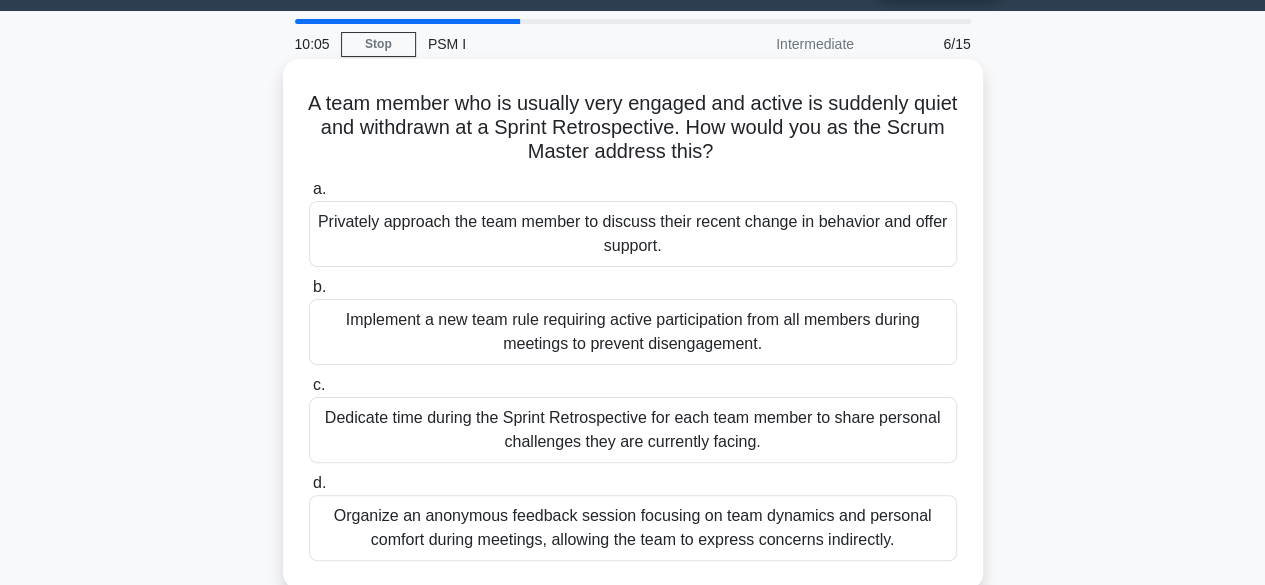 click on "Privately approach the team member to discuss their recent change in behavior and offer support." at bounding box center (633, 234) 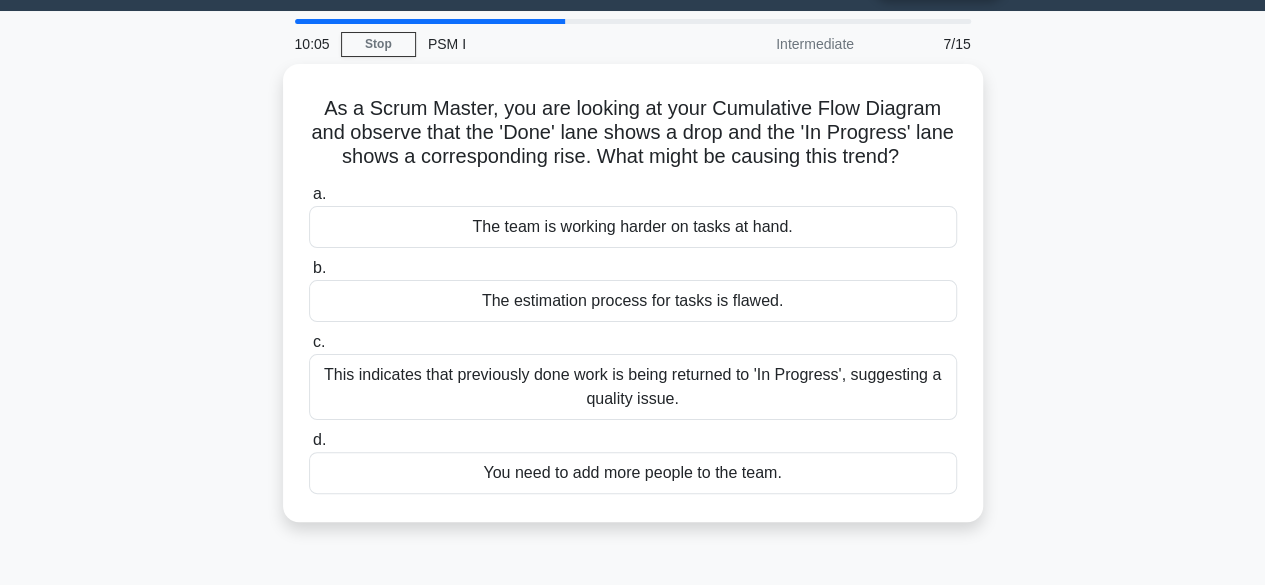 scroll, scrollTop: 0, scrollLeft: 0, axis: both 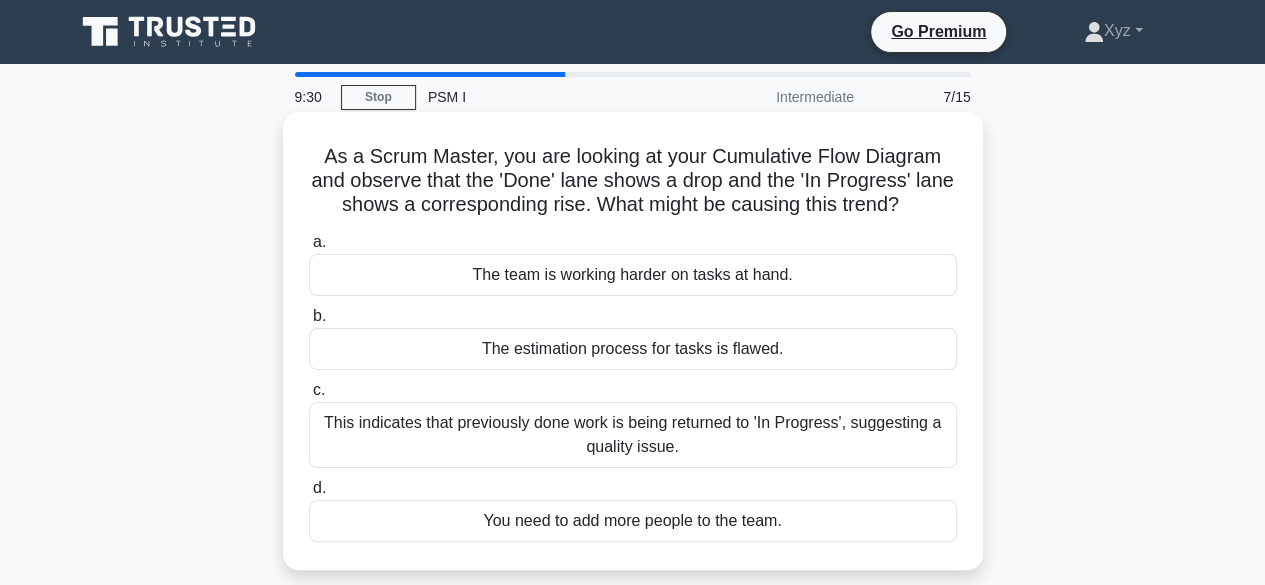click on "The estimation process for tasks is flawed." at bounding box center [633, 349] 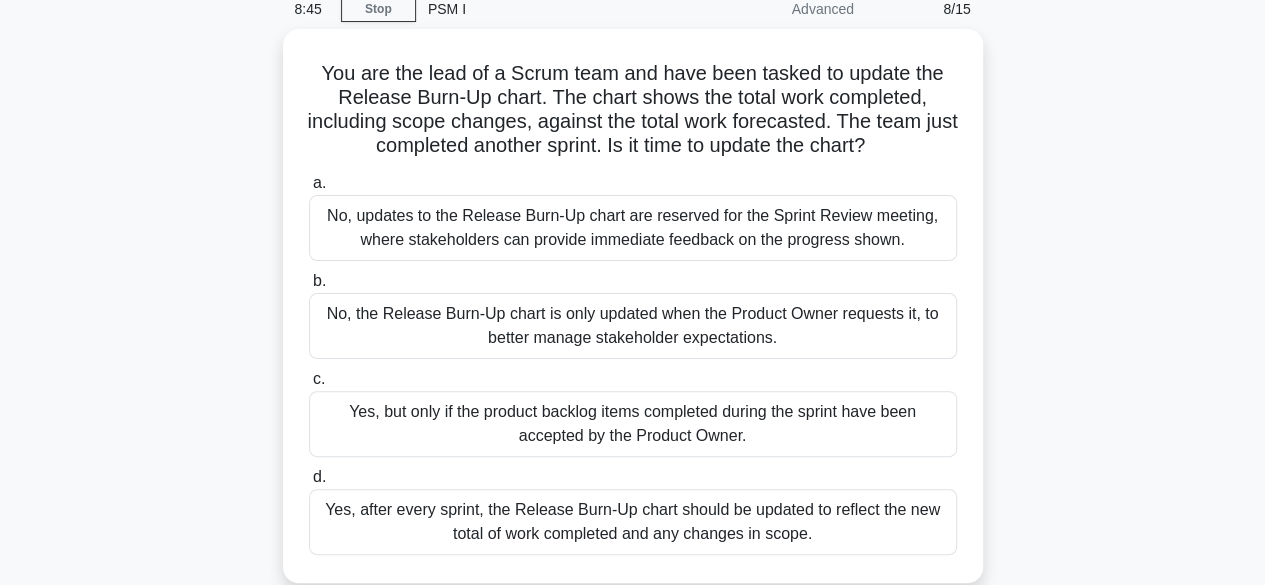 scroll, scrollTop: 91, scrollLeft: 0, axis: vertical 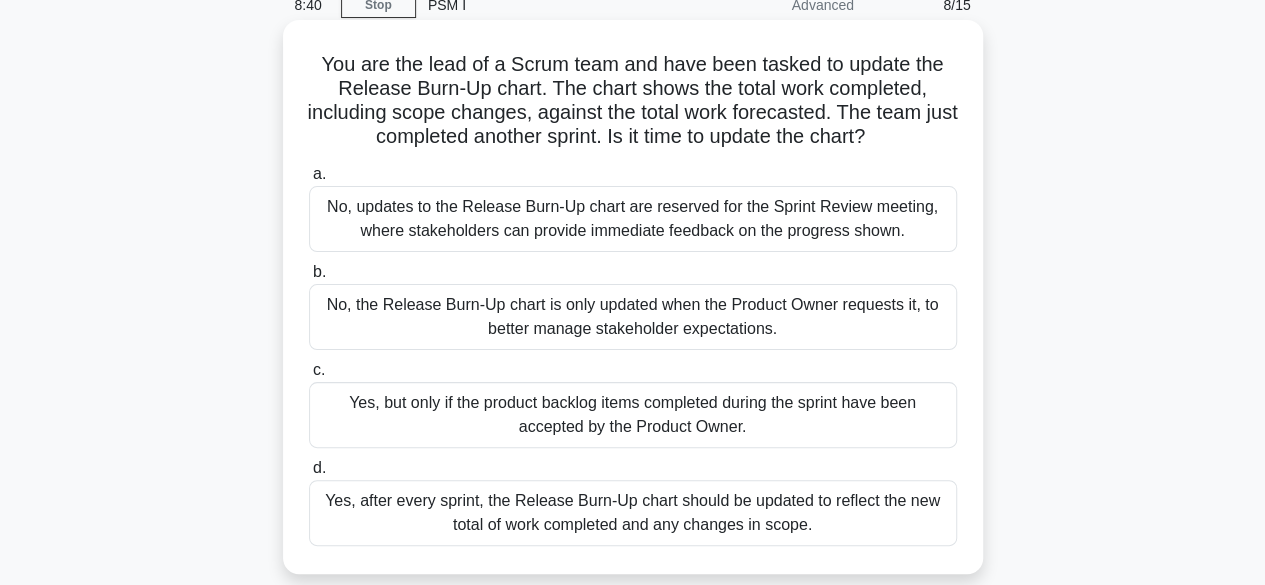 click on "Yes, after every sprint, the Release Burn-Up chart should be updated to reflect the new total of work completed and any changes in scope." at bounding box center (633, 513) 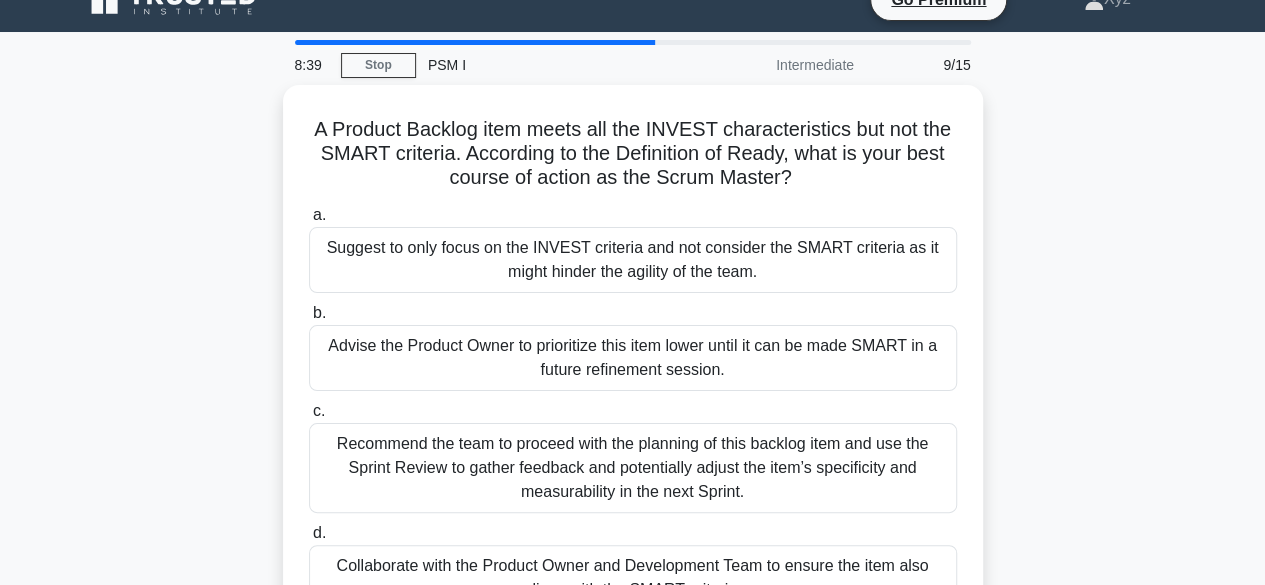 scroll, scrollTop: 0, scrollLeft: 0, axis: both 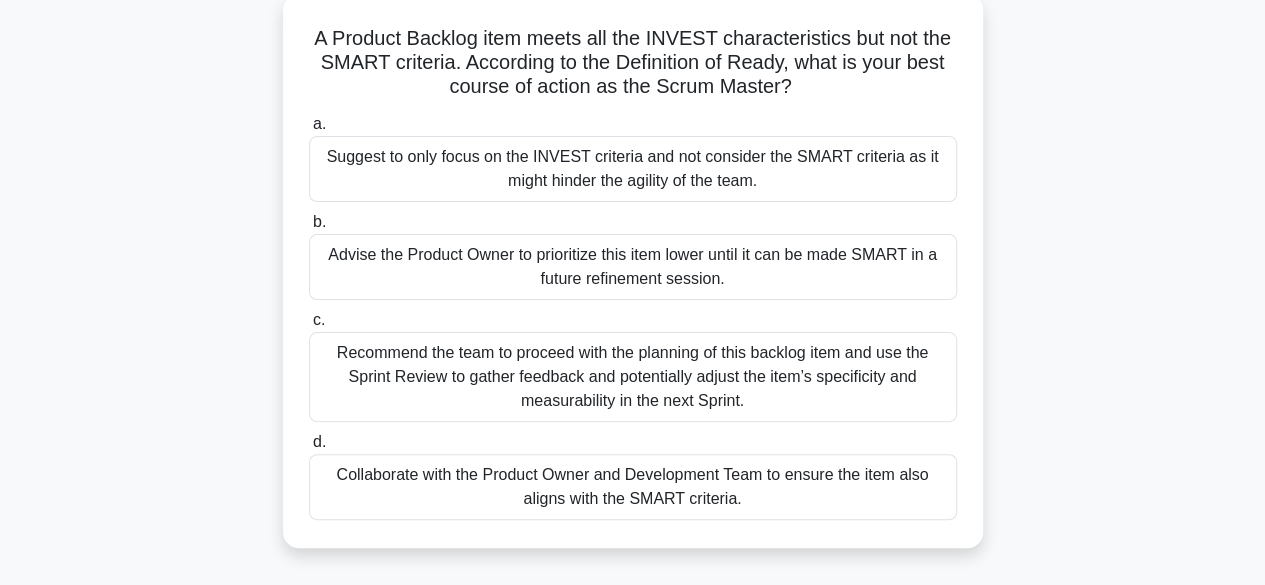 click on "Collaborate with the Product Owner and Development Team to ensure the item also aligns with the SMART criteria." at bounding box center [633, 487] 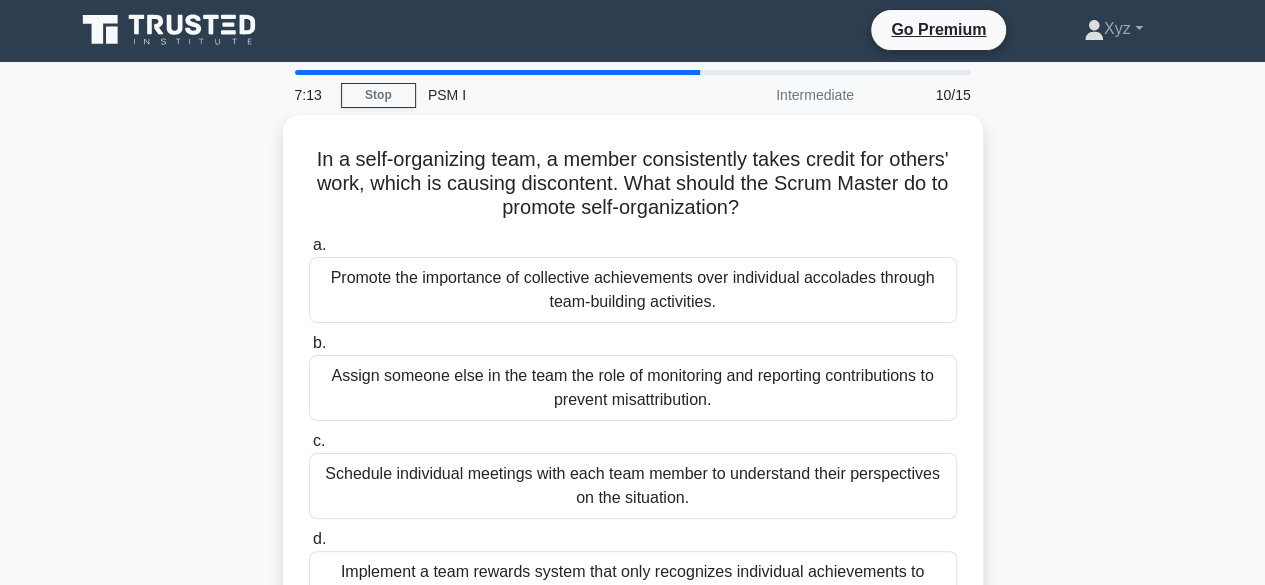 scroll, scrollTop: 0, scrollLeft: 0, axis: both 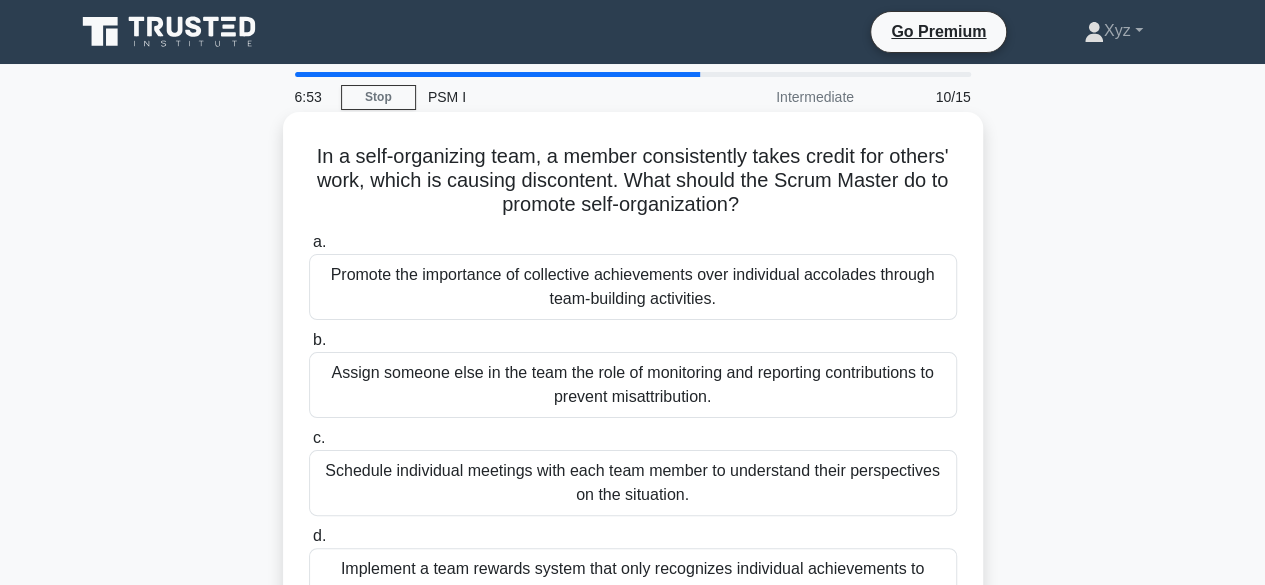 click on "Promote the importance of collective achievements over individual accolades through team-building activities." at bounding box center (633, 287) 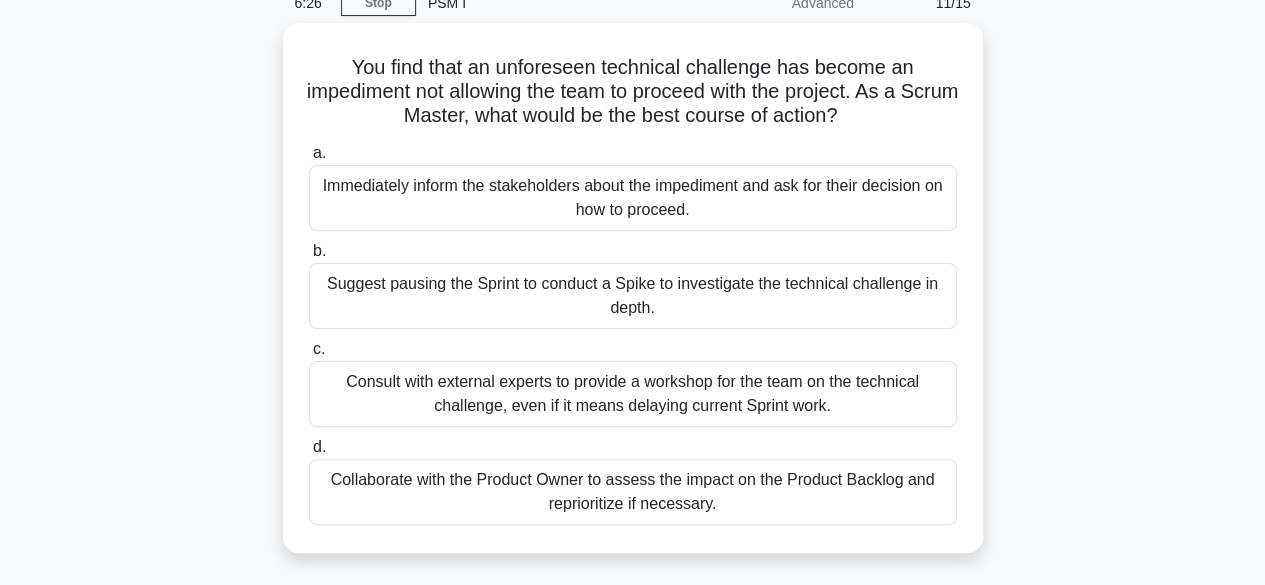 scroll, scrollTop: 96, scrollLeft: 0, axis: vertical 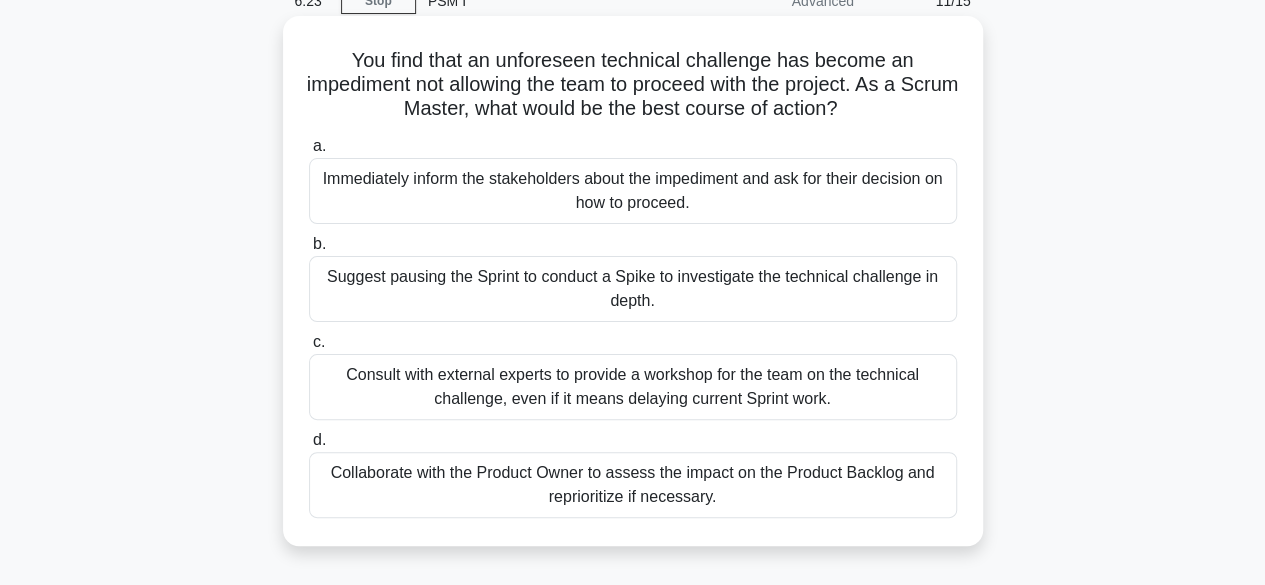 click on "Collaborate with the Product Owner to assess the impact on the Product Backlog and reprioritize if necessary." at bounding box center [633, 485] 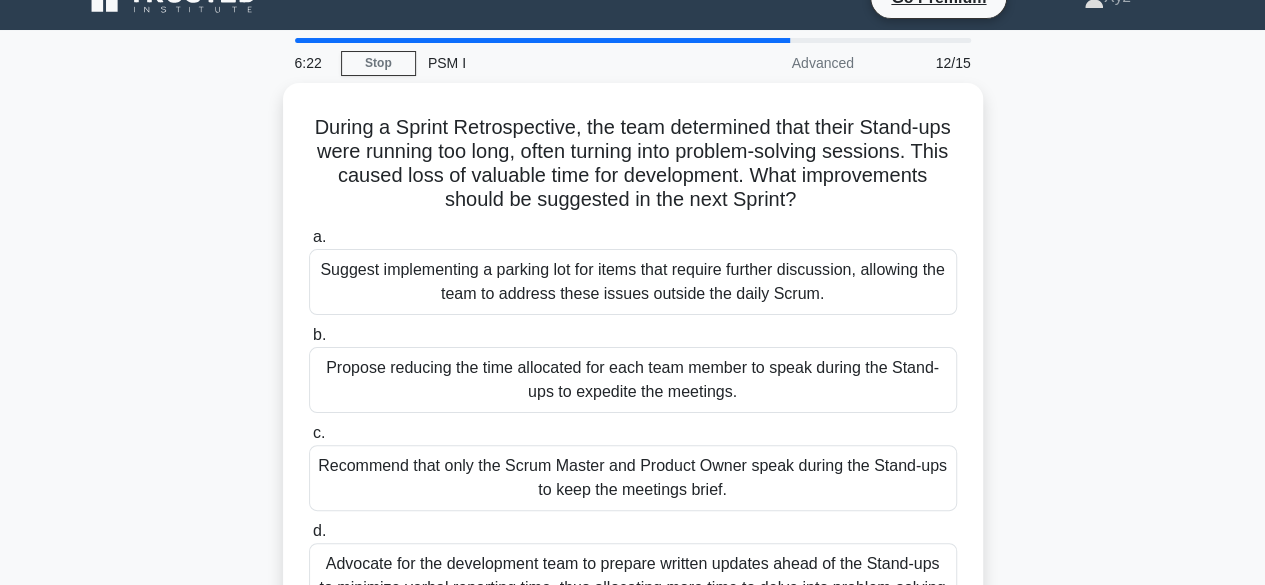 scroll, scrollTop: 0, scrollLeft: 0, axis: both 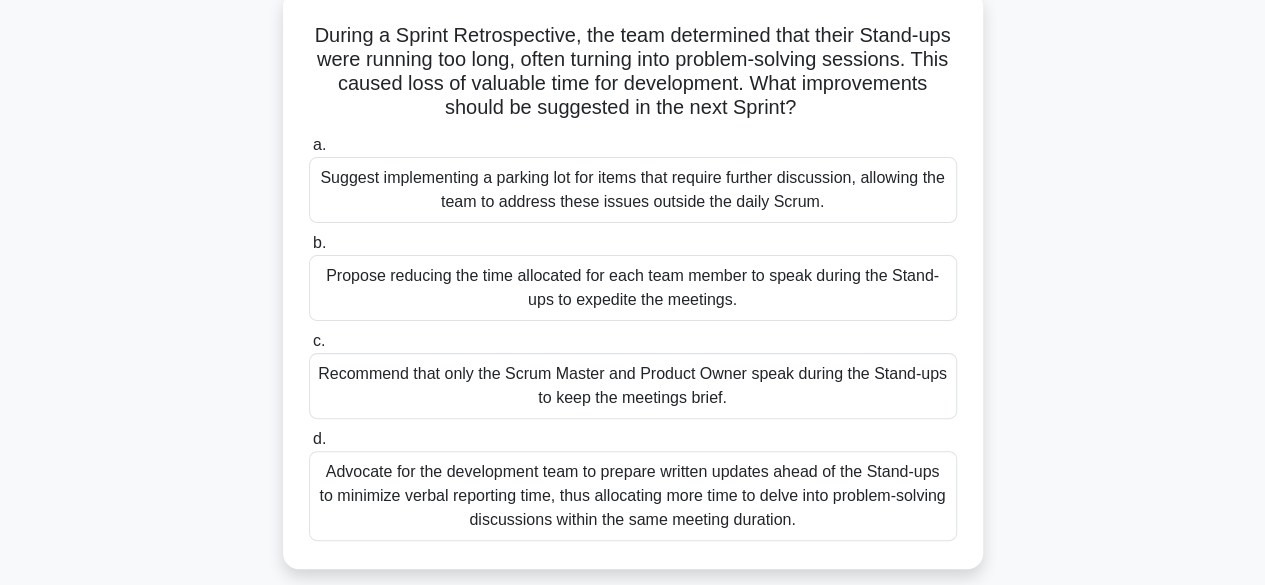 click on "Suggest implementing a parking lot for items that require further discussion, allowing the team to address these issues outside the daily Scrum." at bounding box center (633, 190) 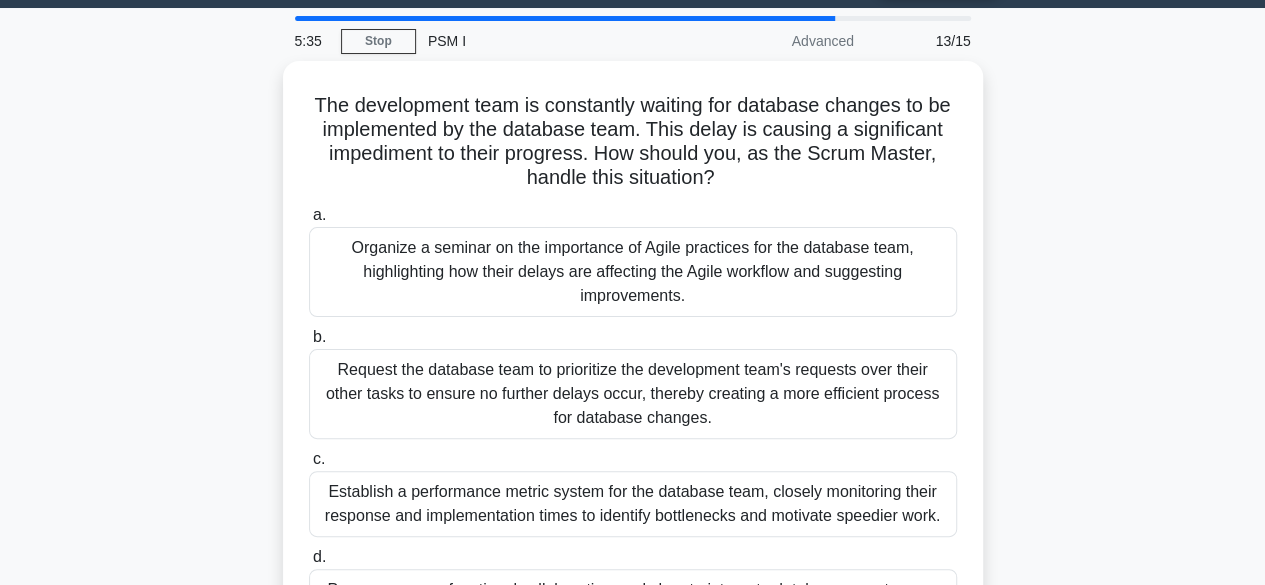 scroll, scrollTop: 0, scrollLeft: 0, axis: both 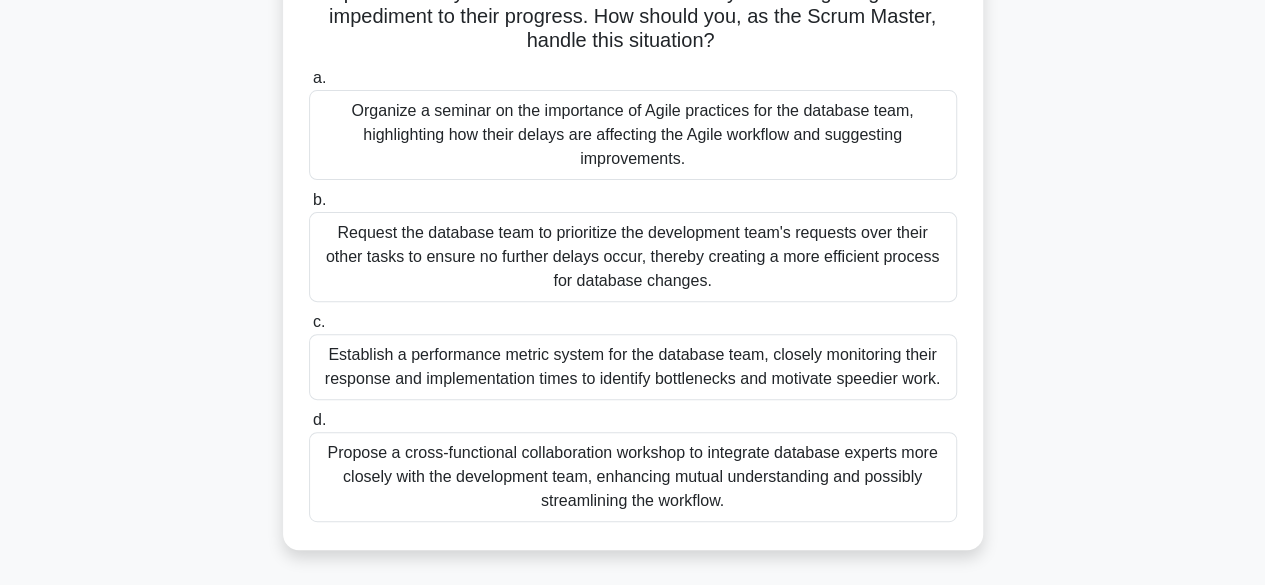 click on "Propose a cross-functional collaboration workshop to integrate database experts more closely with the development team, enhancing mutual understanding and possibly streamlining the workflow." at bounding box center (633, 477) 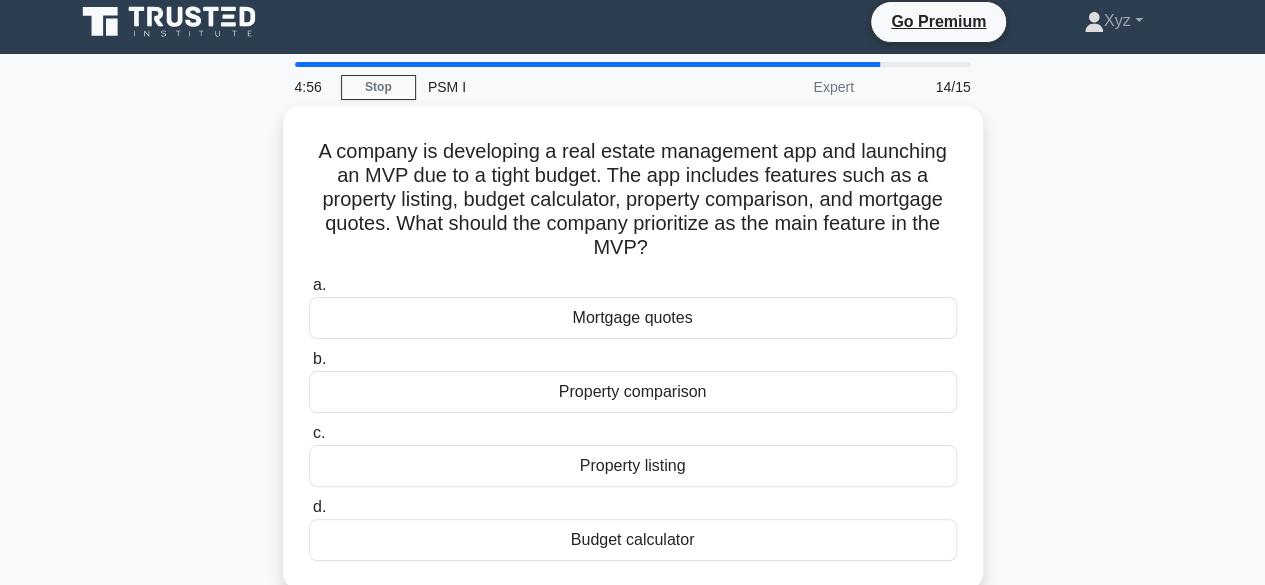 scroll, scrollTop: 0, scrollLeft: 0, axis: both 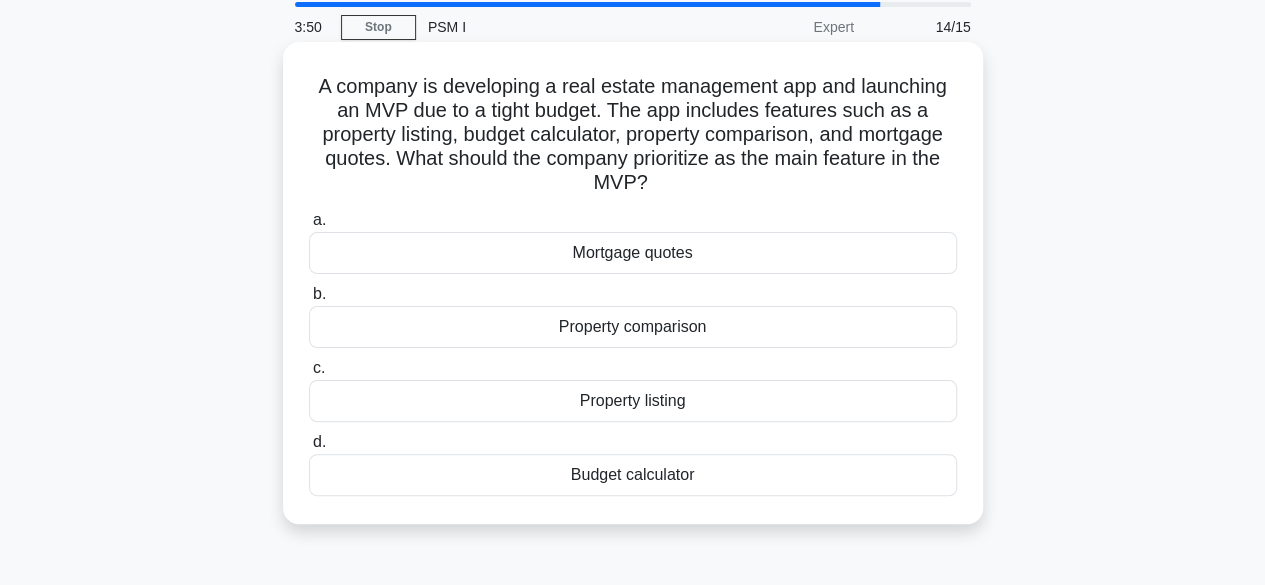 click on "Property listing" at bounding box center (633, 401) 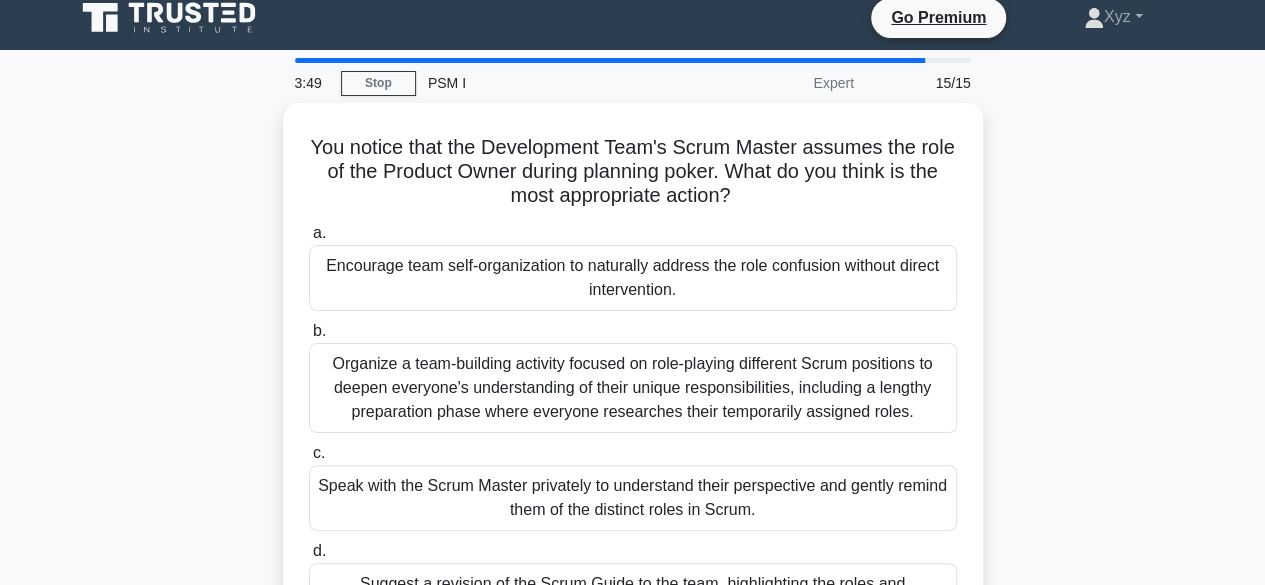 scroll, scrollTop: 0, scrollLeft: 0, axis: both 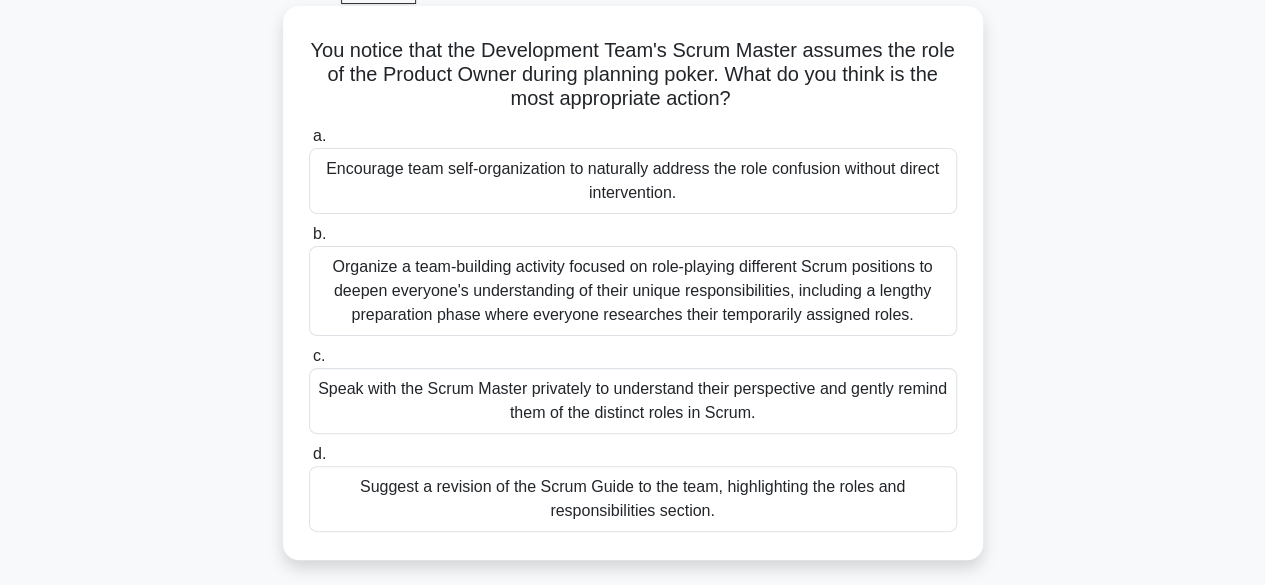 click on "Encourage team self-organization to naturally address the role confusion without direct intervention." at bounding box center (633, 181) 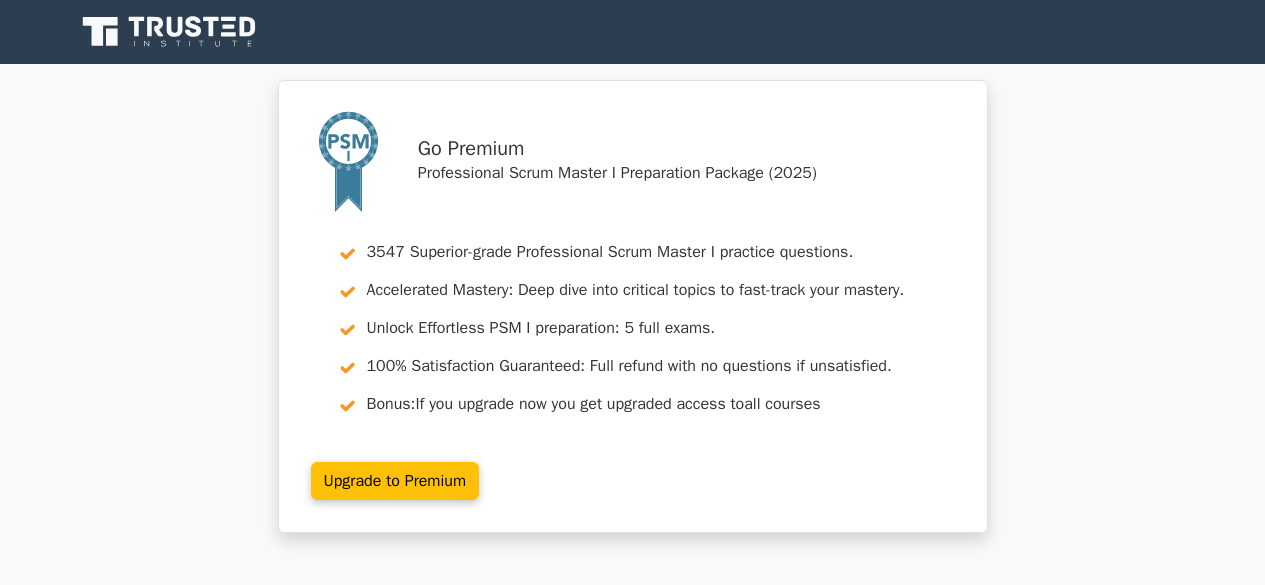 scroll, scrollTop: 0, scrollLeft: 0, axis: both 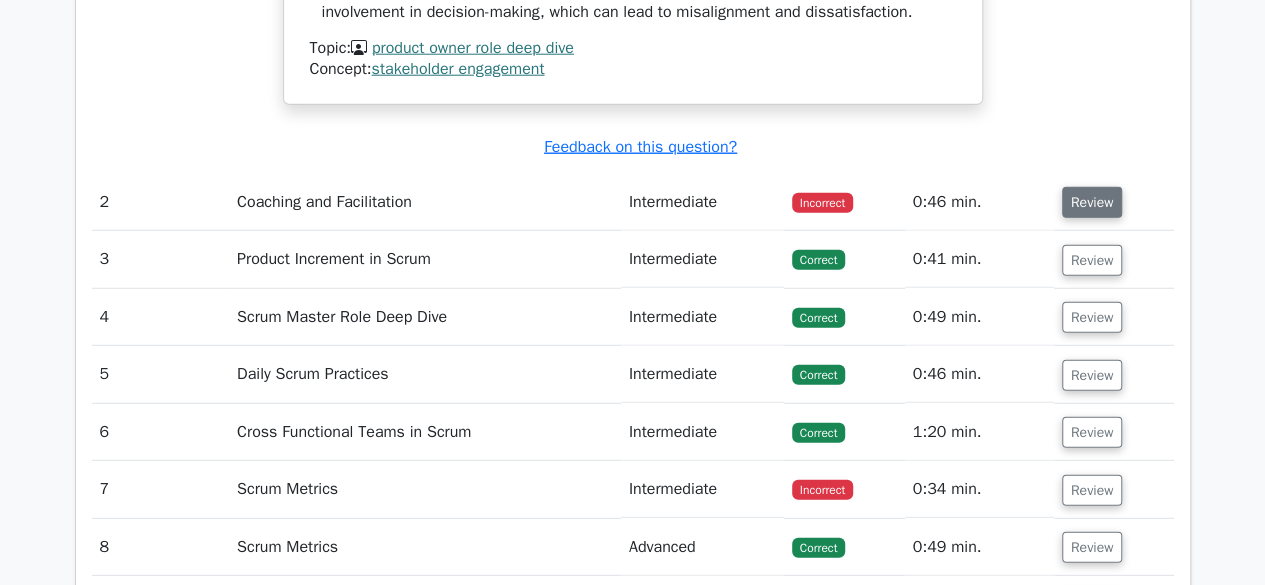 click on "Review" at bounding box center [1092, 202] 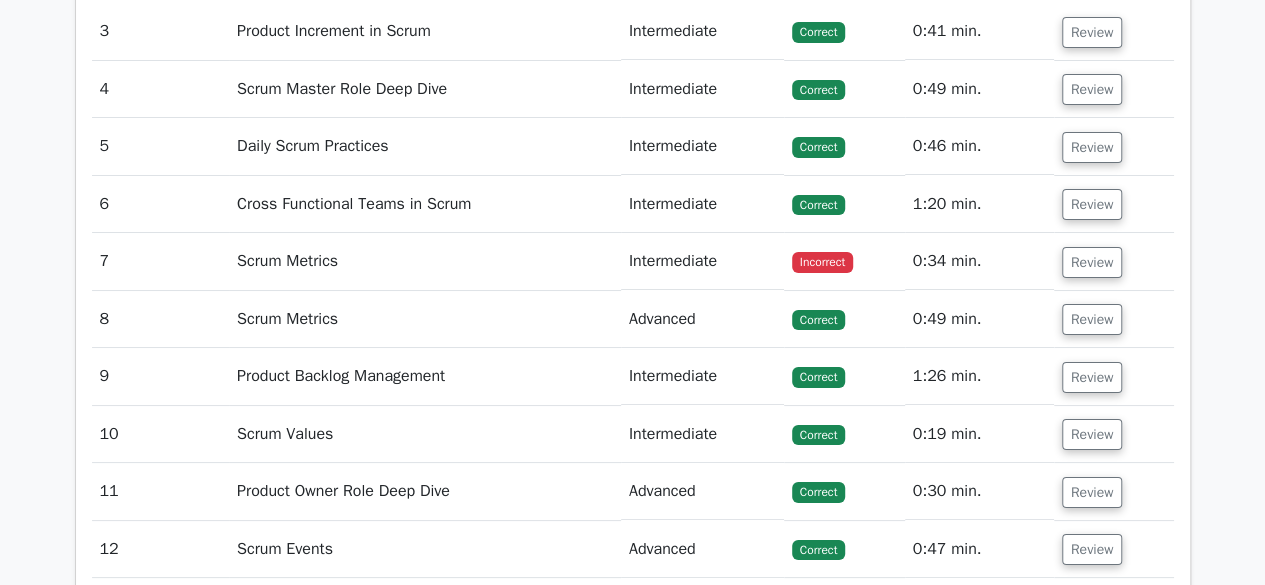 scroll, scrollTop: 3666, scrollLeft: 0, axis: vertical 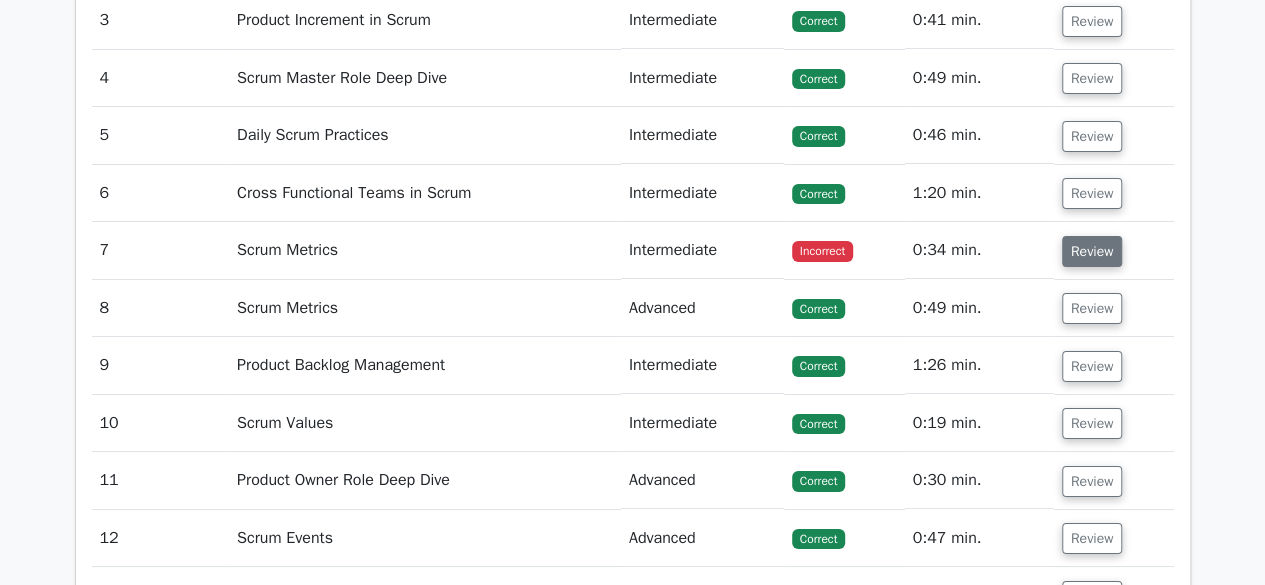 click on "Review" at bounding box center (1092, 251) 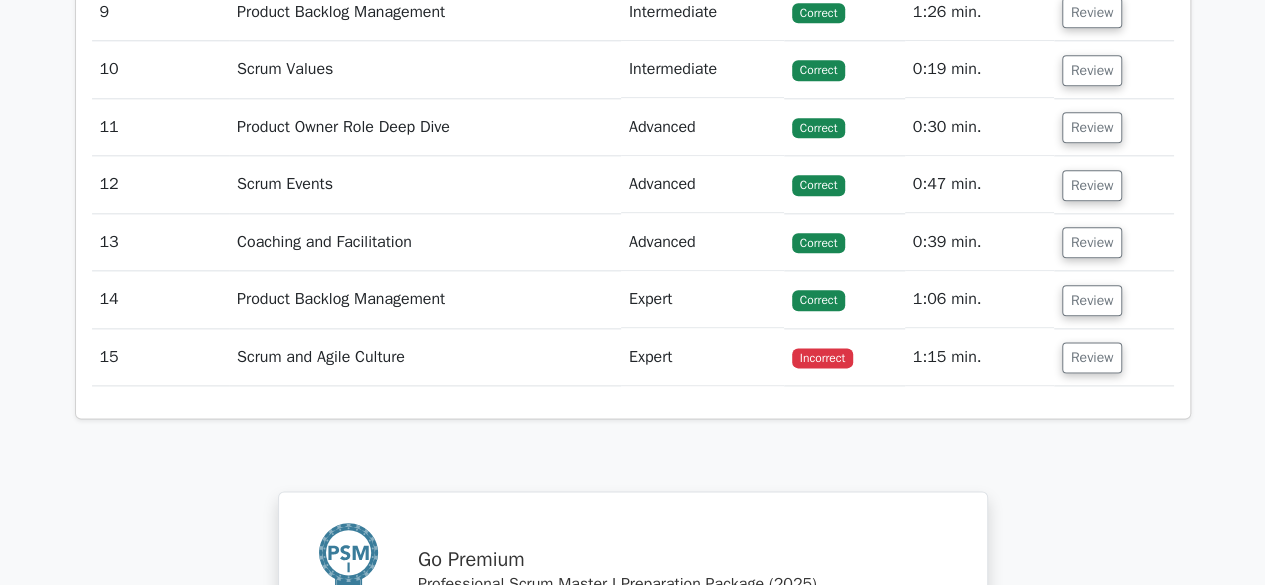 scroll, scrollTop: 4884, scrollLeft: 0, axis: vertical 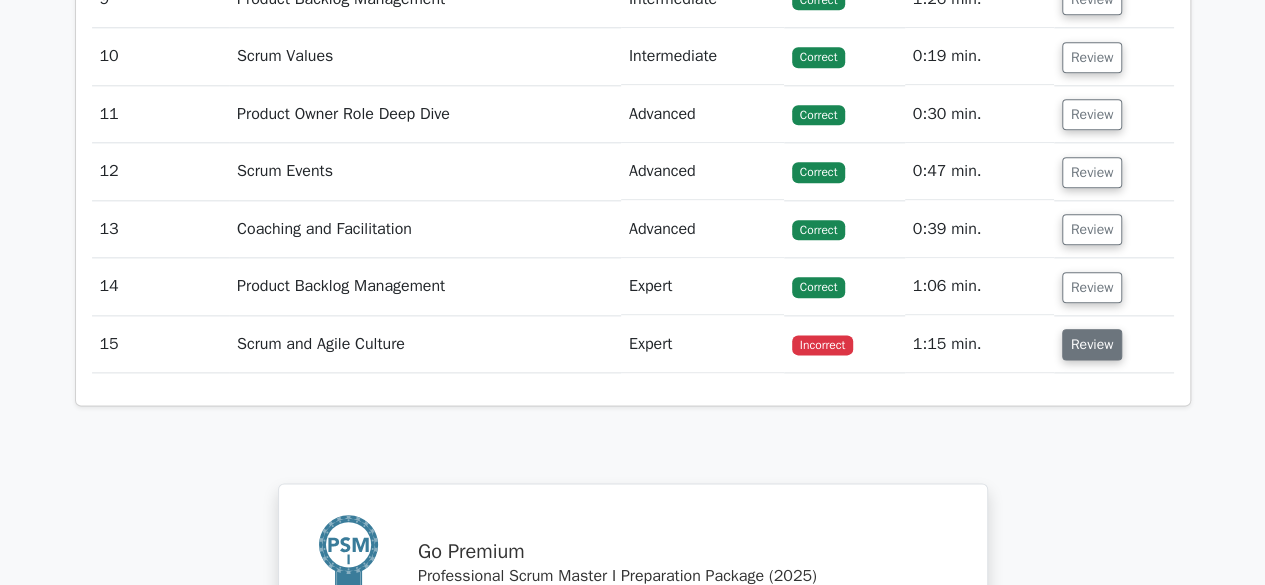click on "Review" at bounding box center (1092, 344) 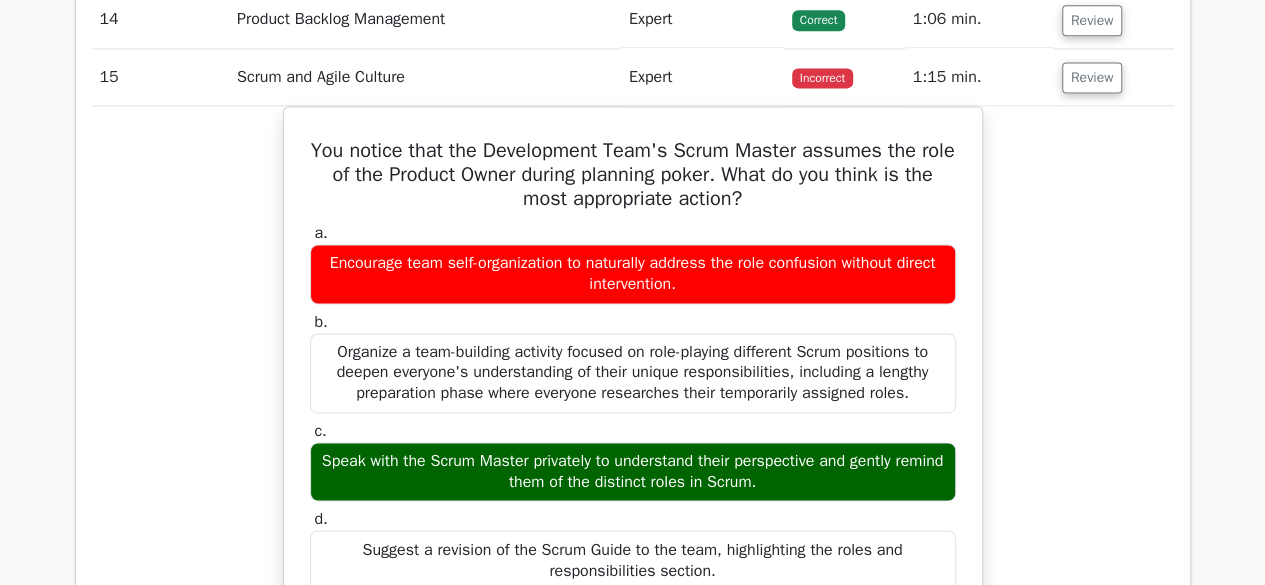 scroll, scrollTop: 5148, scrollLeft: 0, axis: vertical 